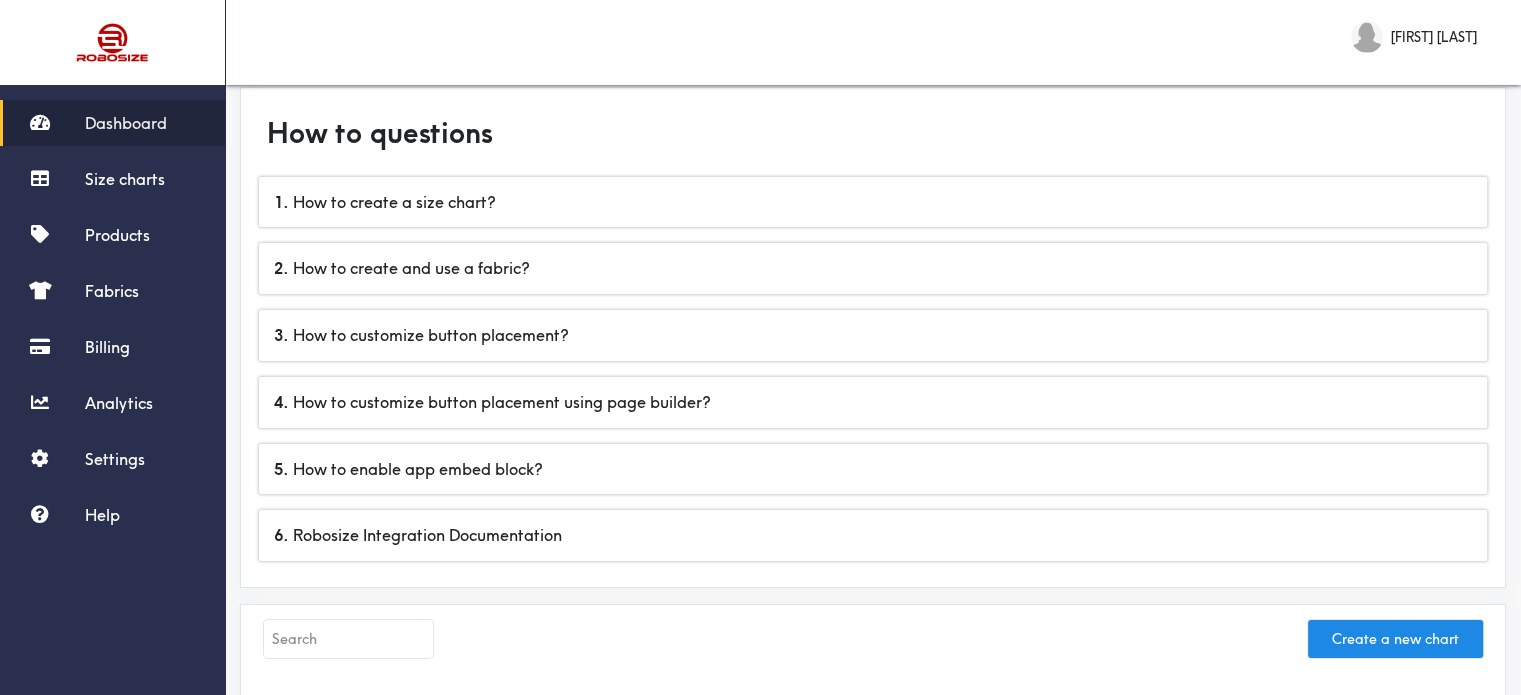 scroll, scrollTop: 0, scrollLeft: 0, axis: both 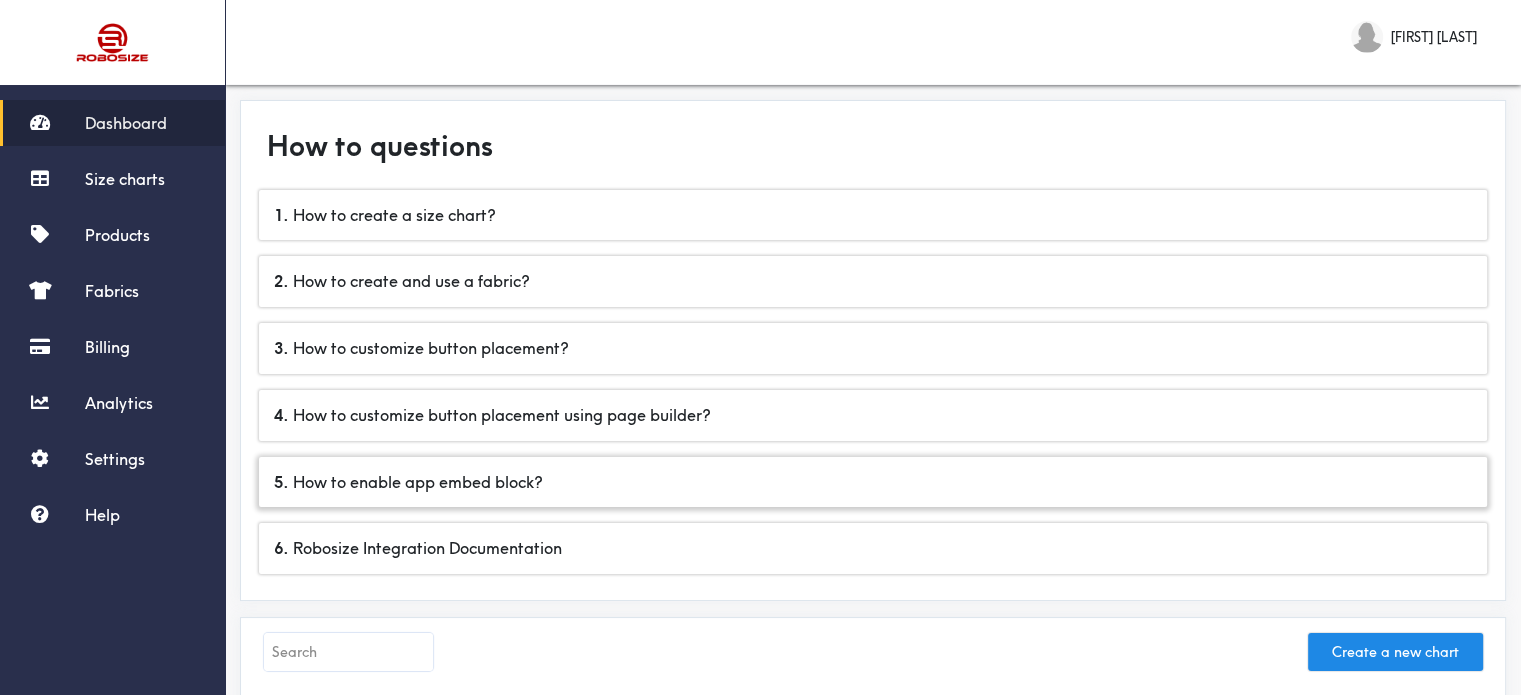 click on "5 .   How to enable app embed block?" at bounding box center (873, 482) 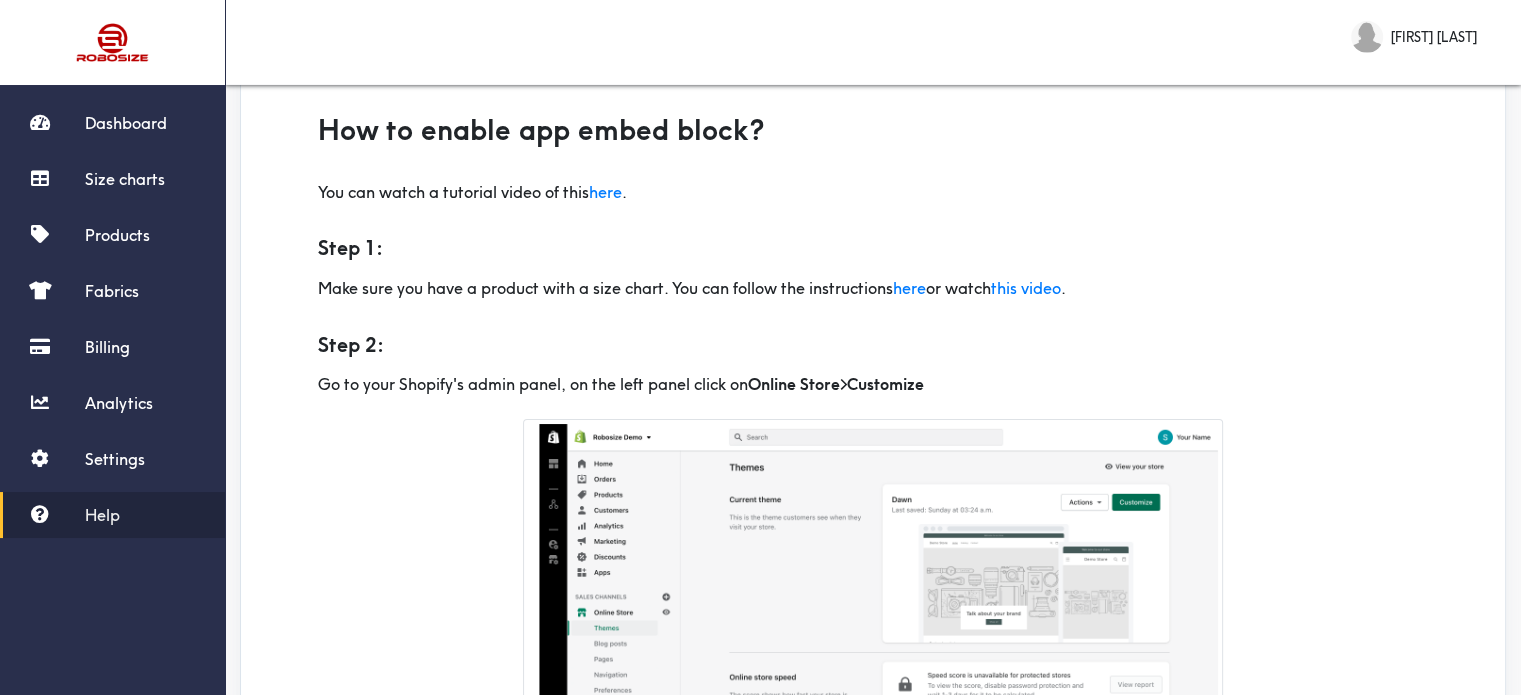 scroll, scrollTop: 0, scrollLeft: 0, axis: both 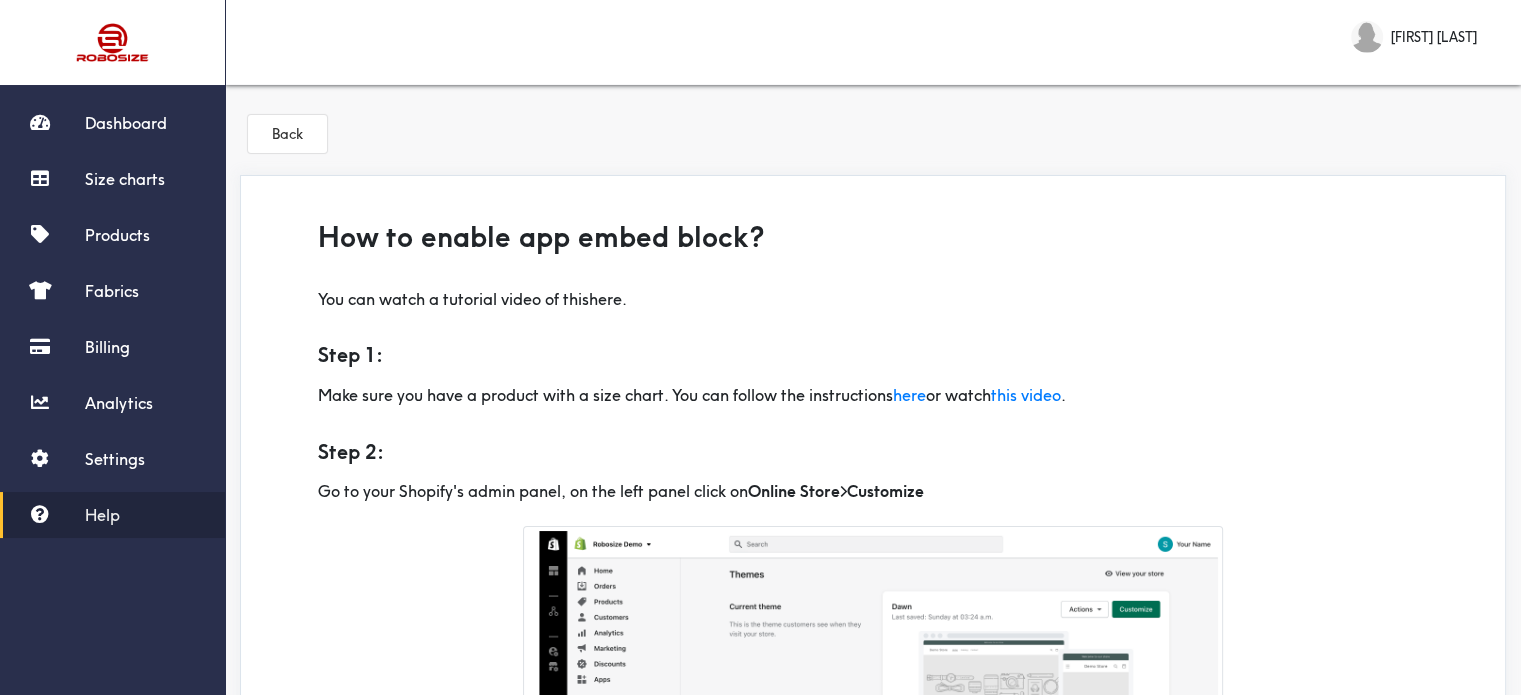 click on "here" at bounding box center [605, 299] 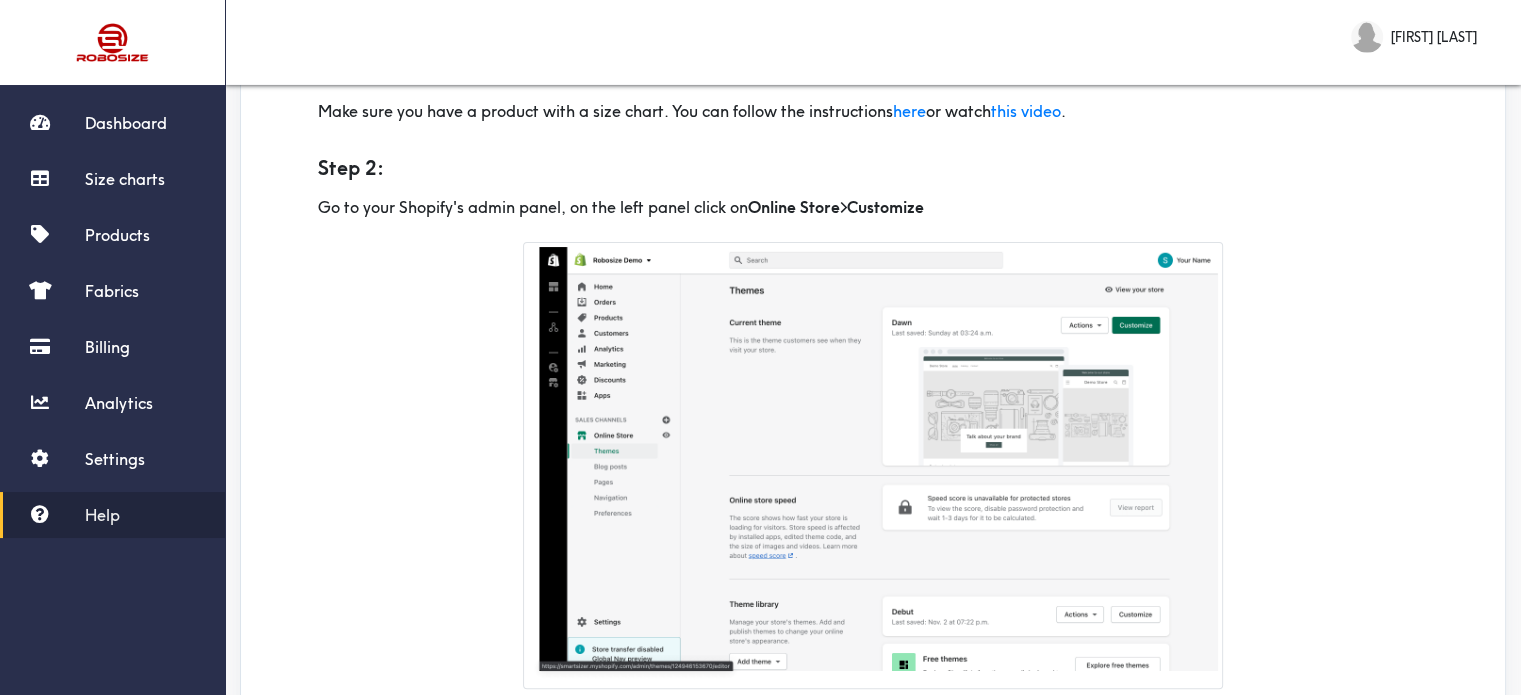 scroll, scrollTop: 100, scrollLeft: 0, axis: vertical 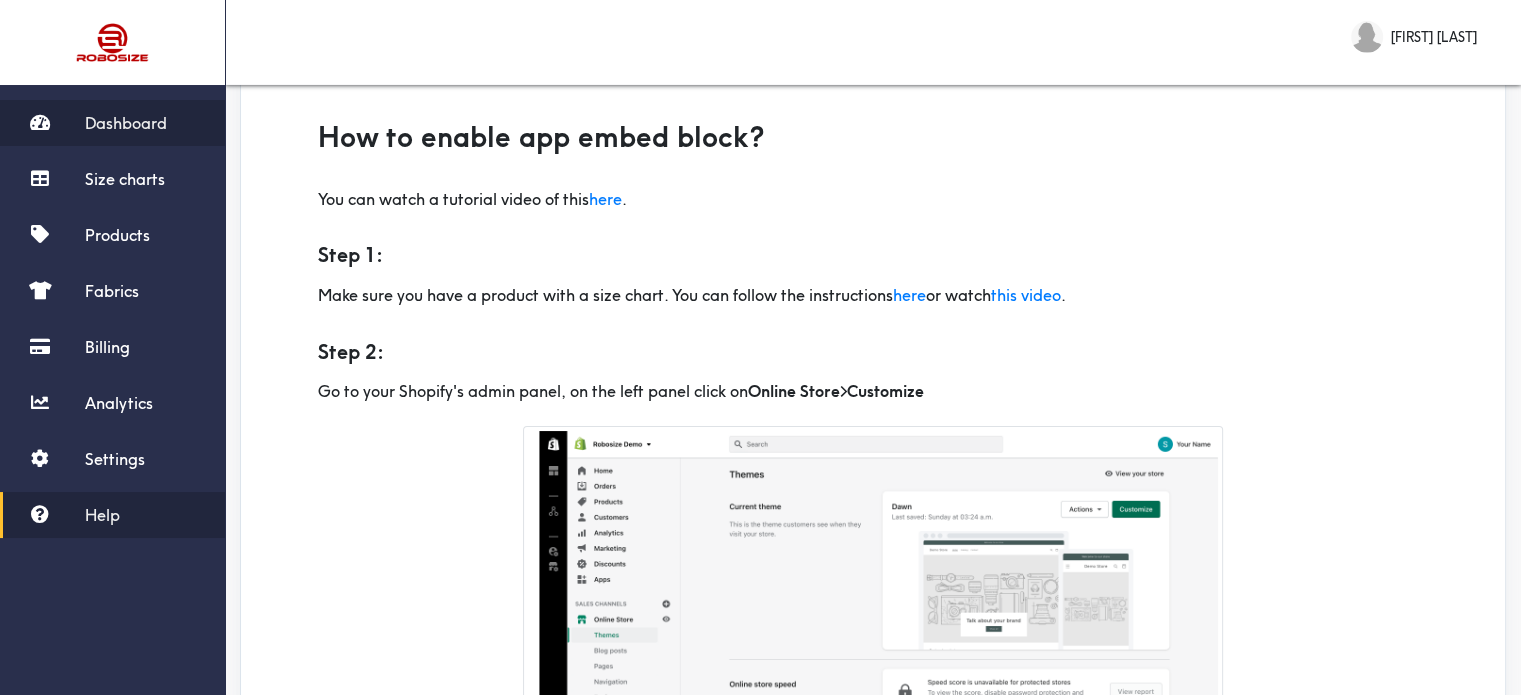 click on "Dashboard" at bounding box center (126, 123) 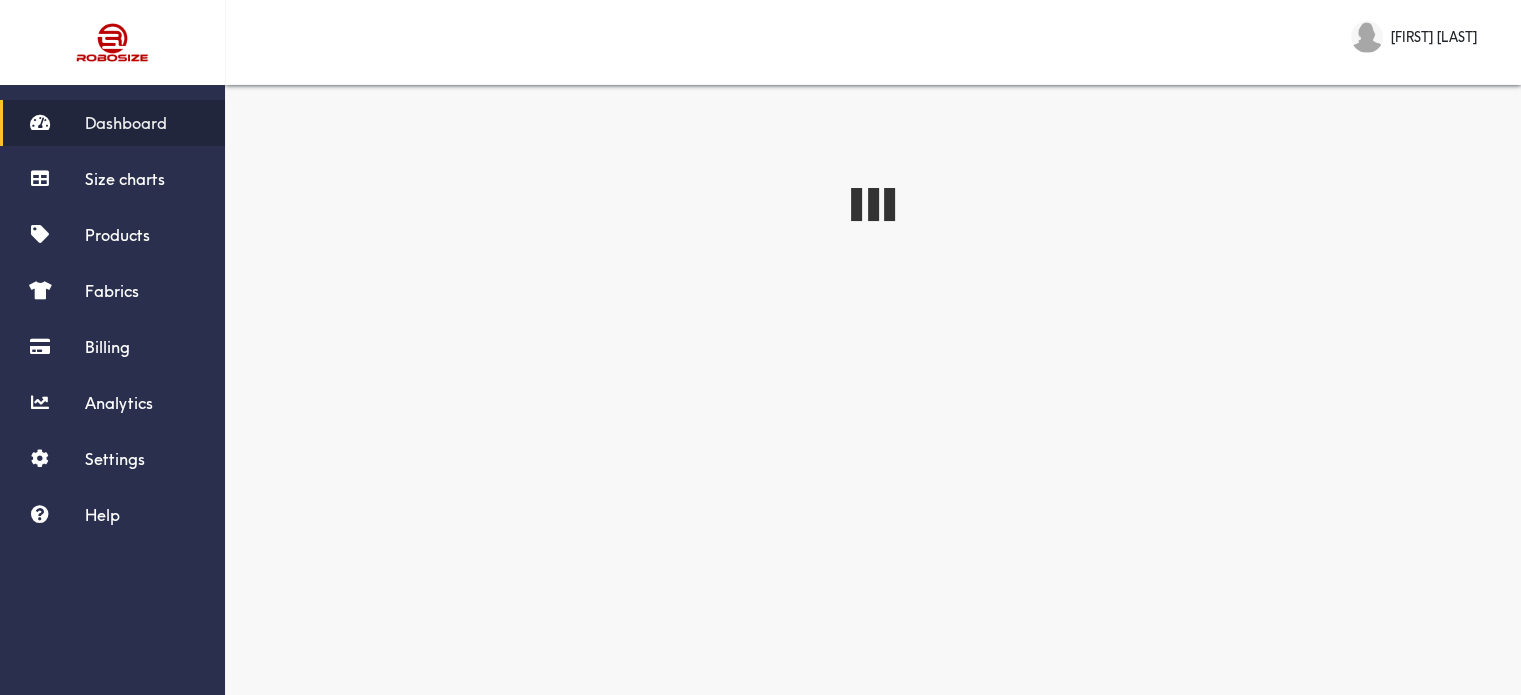 scroll, scrollTop: 0, scrollLeft: 0, axis: both 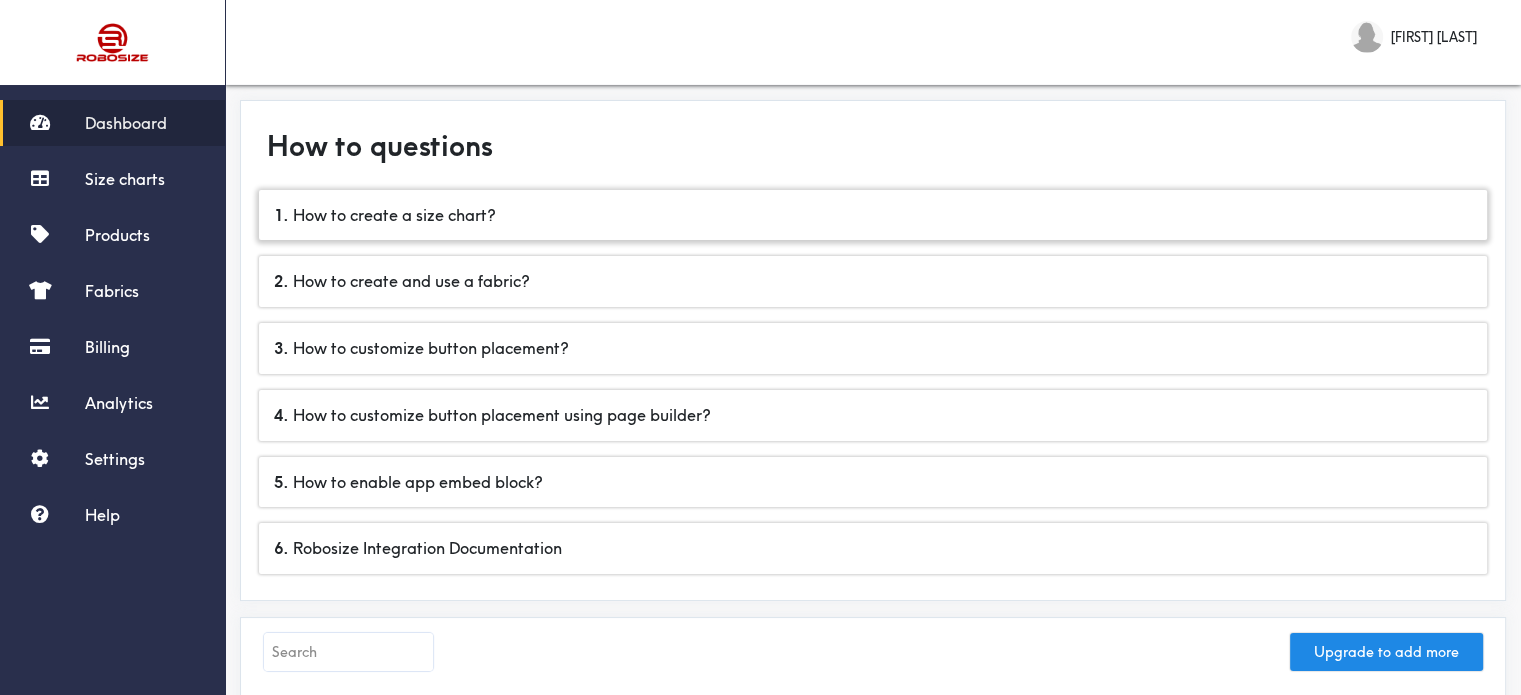 click on "1 .   How to create a size chart?" at bounding box center (873, 215) 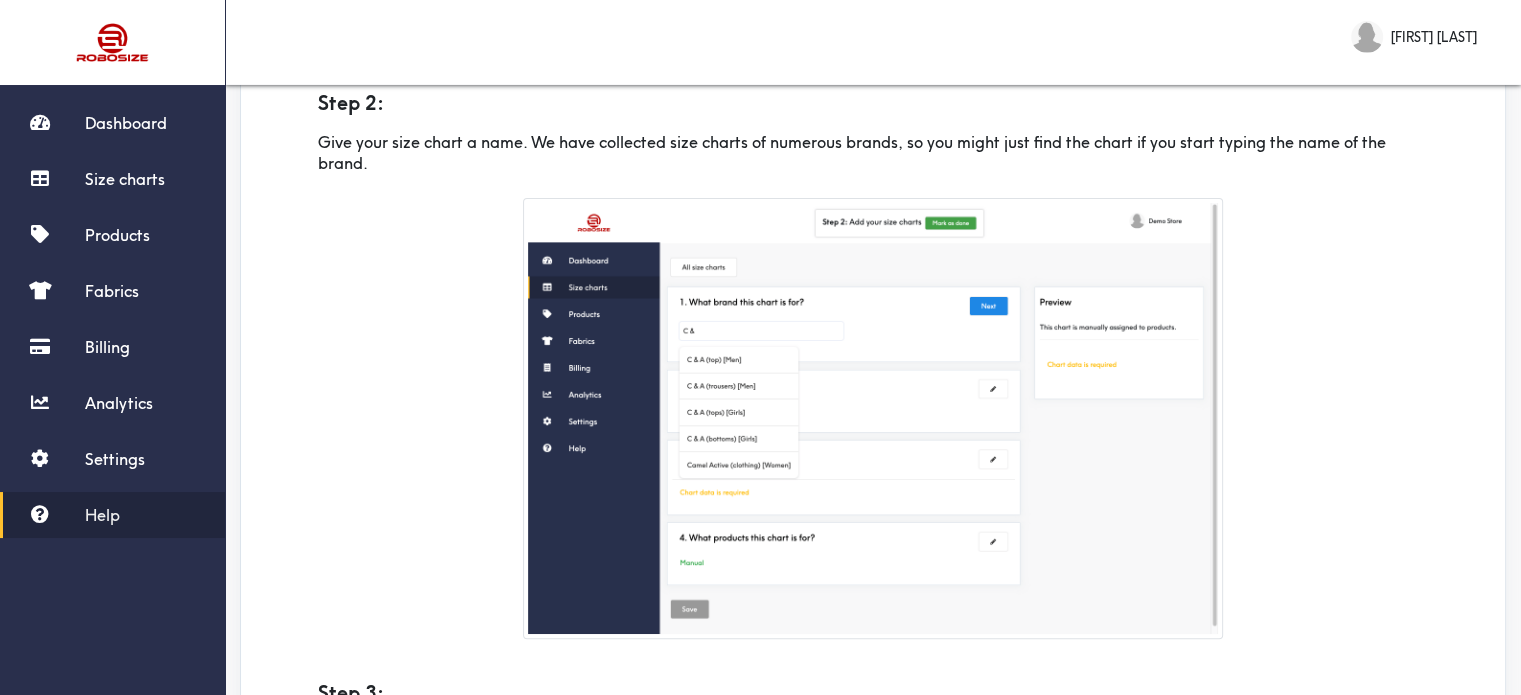scroll, scrollTop: 182, scrollLeft: 0, axis: vertical 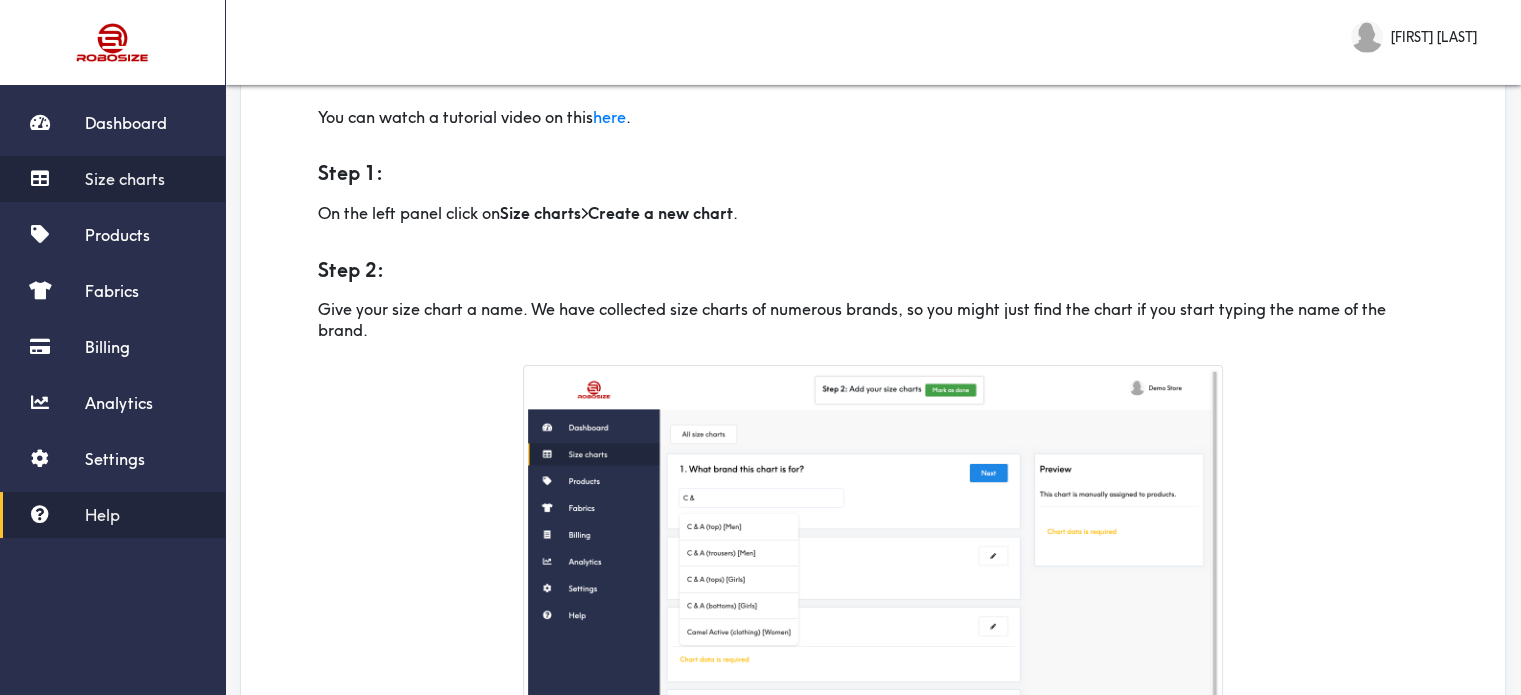 click on "Size charts" at bounding box center [112, 179] 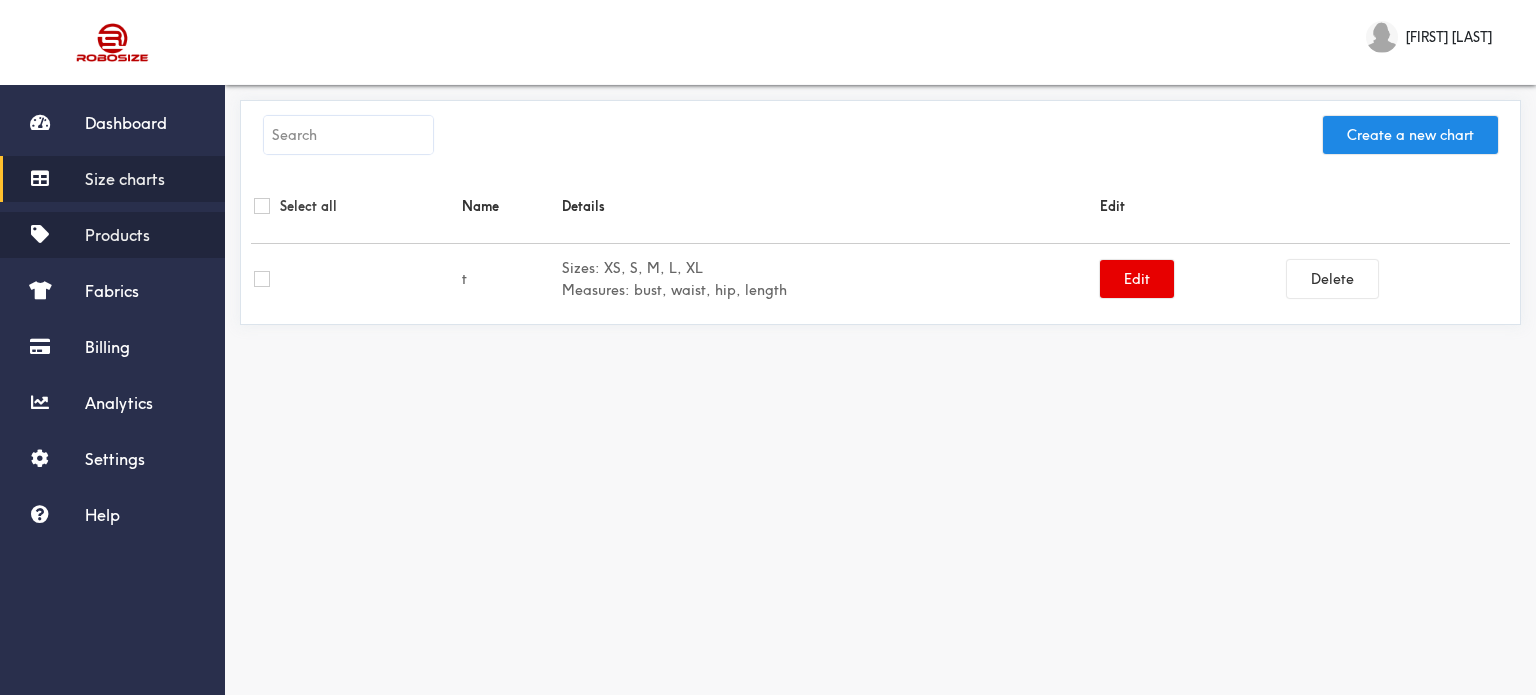 click on "Products" at bounding box center (112, 235) 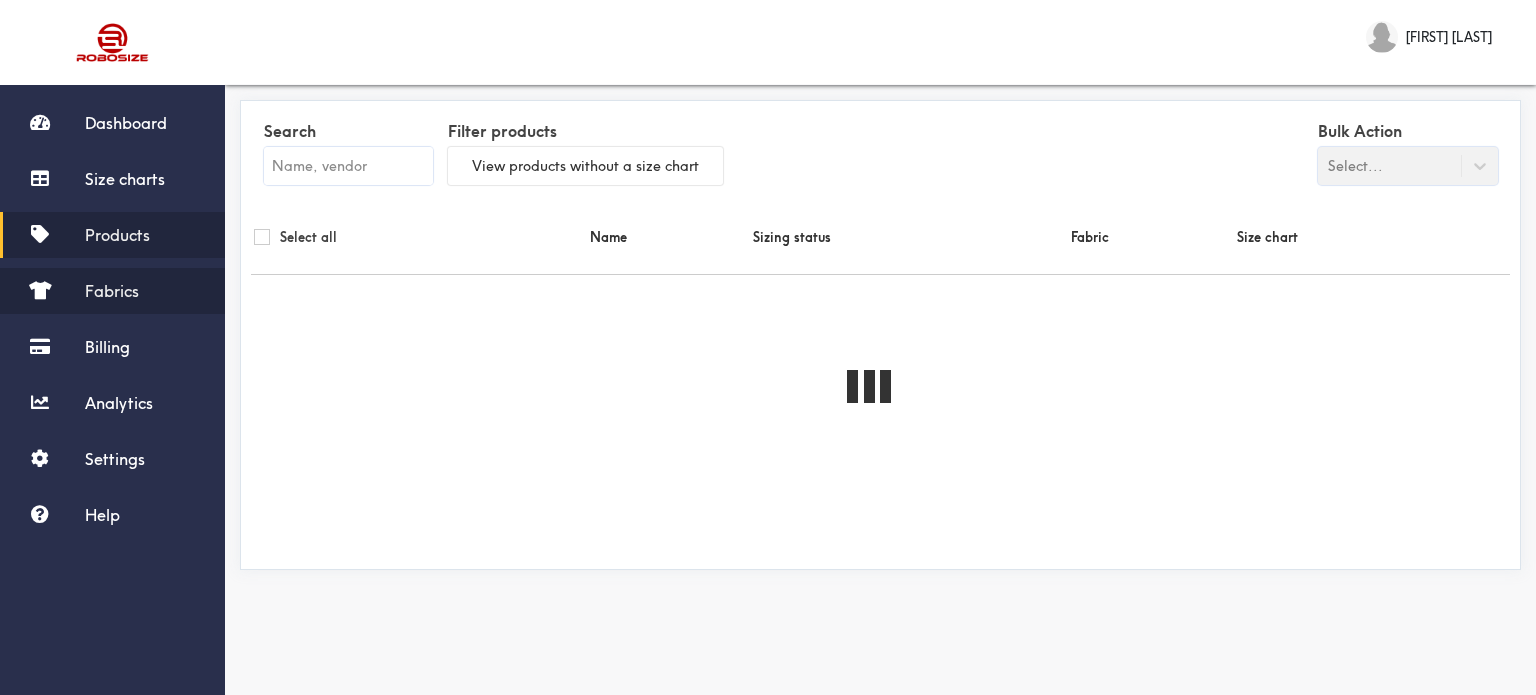 click on "Fabrics" at bounding box center [112, 291] 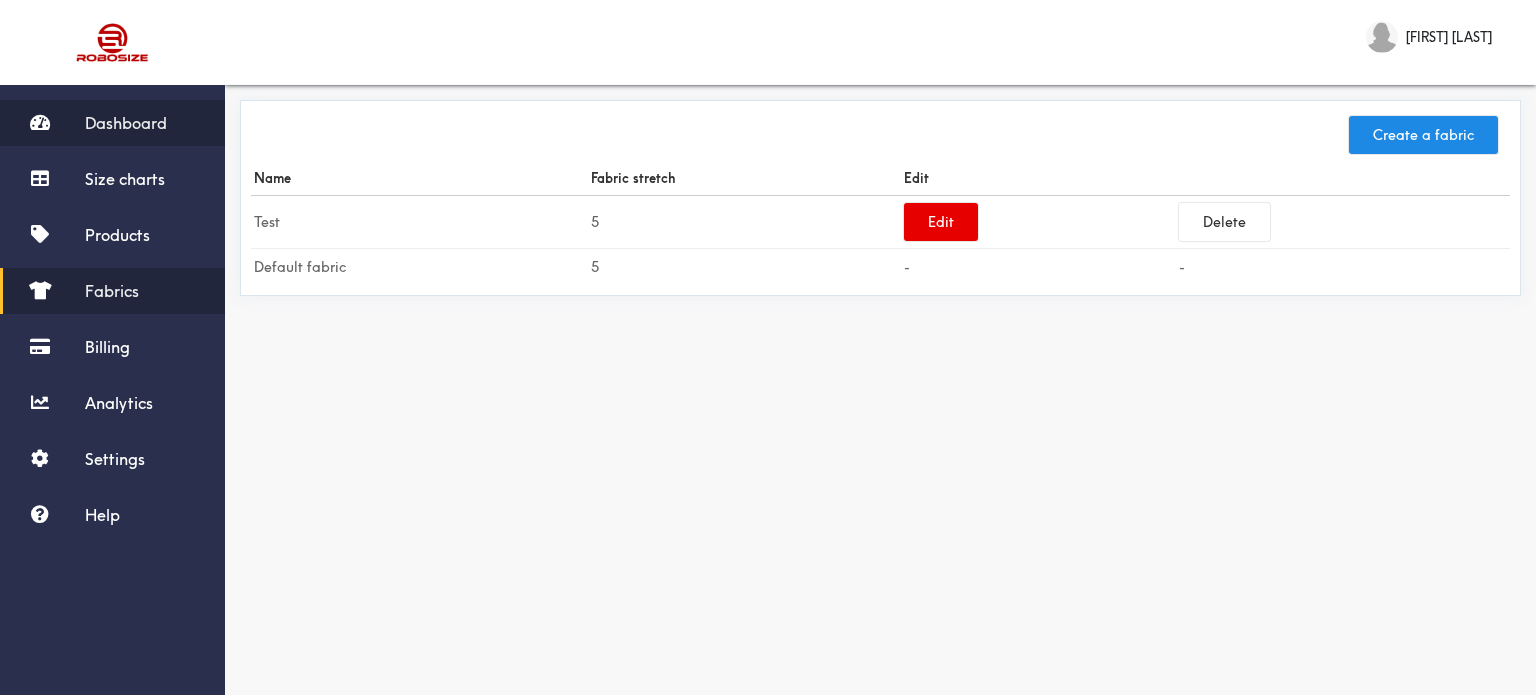 click on "Dashboard" at bounding box center (126, 123) 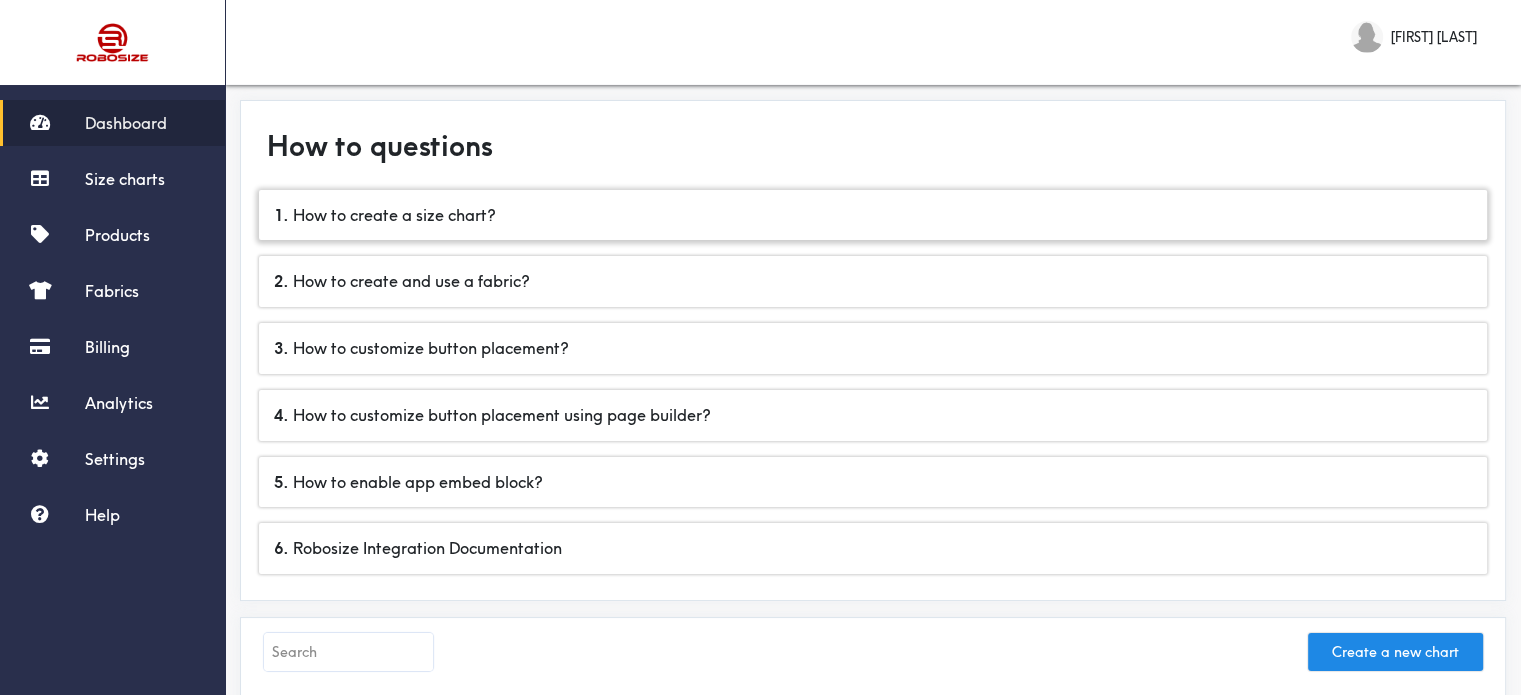 click on "1 .   How to create a size chart?" at bounding box center [873, 215] 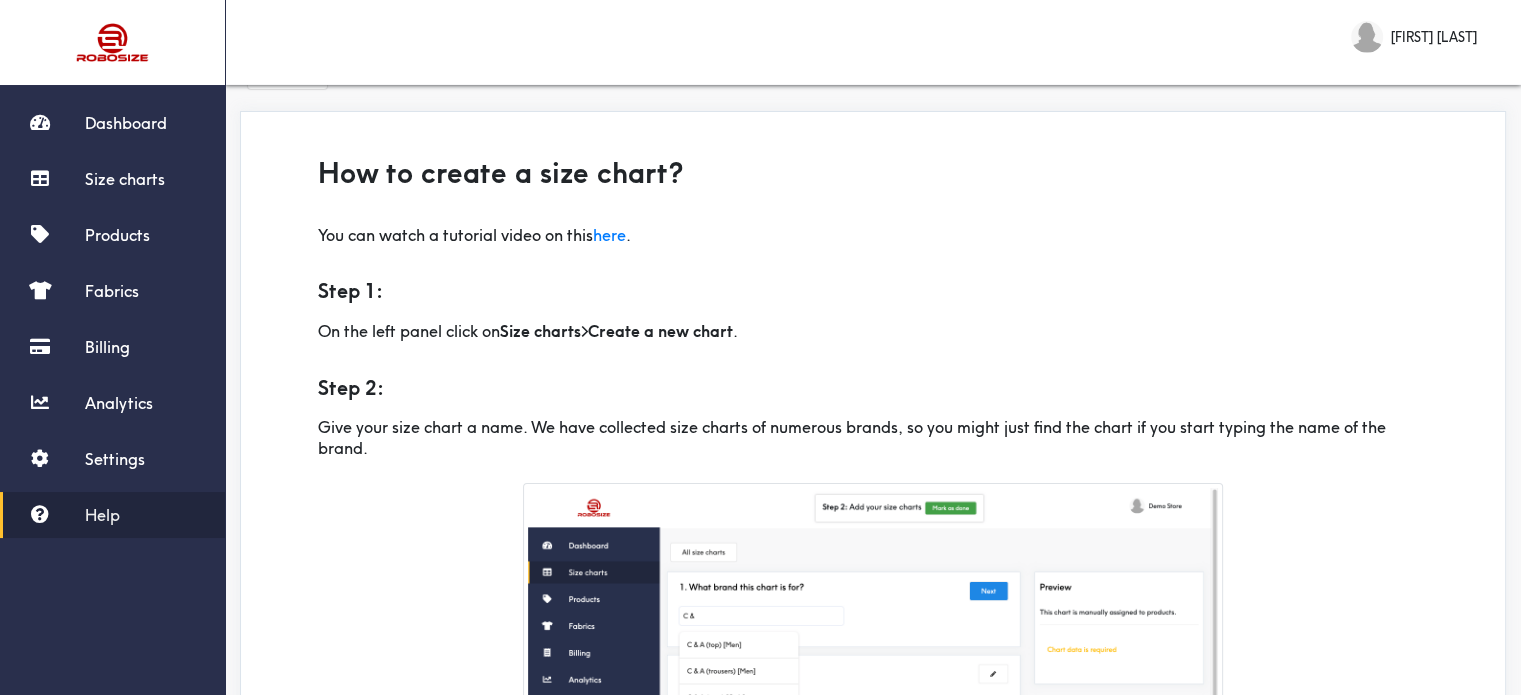 scroll, scrollTop: 0, scrollLeft: 0, axis: both 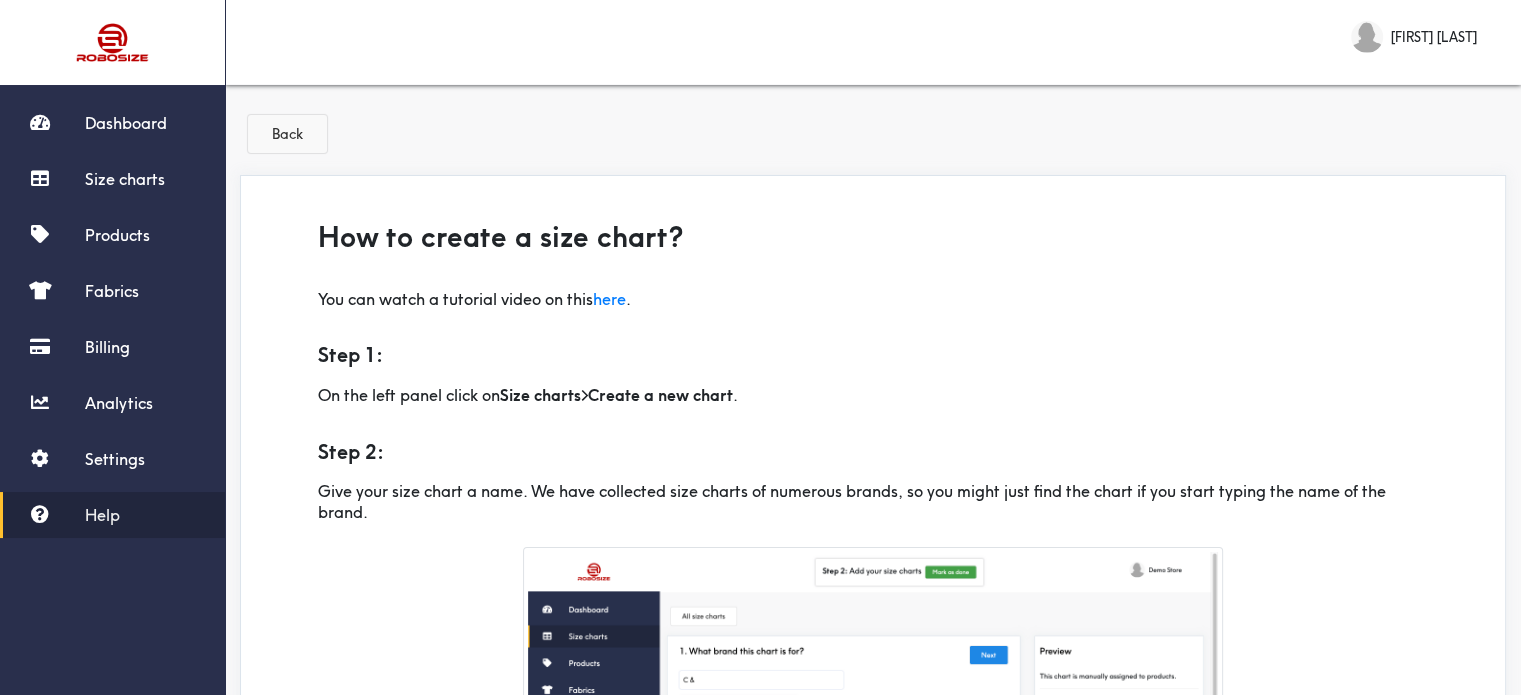 click on "Back" at bounding box center [287, 134] 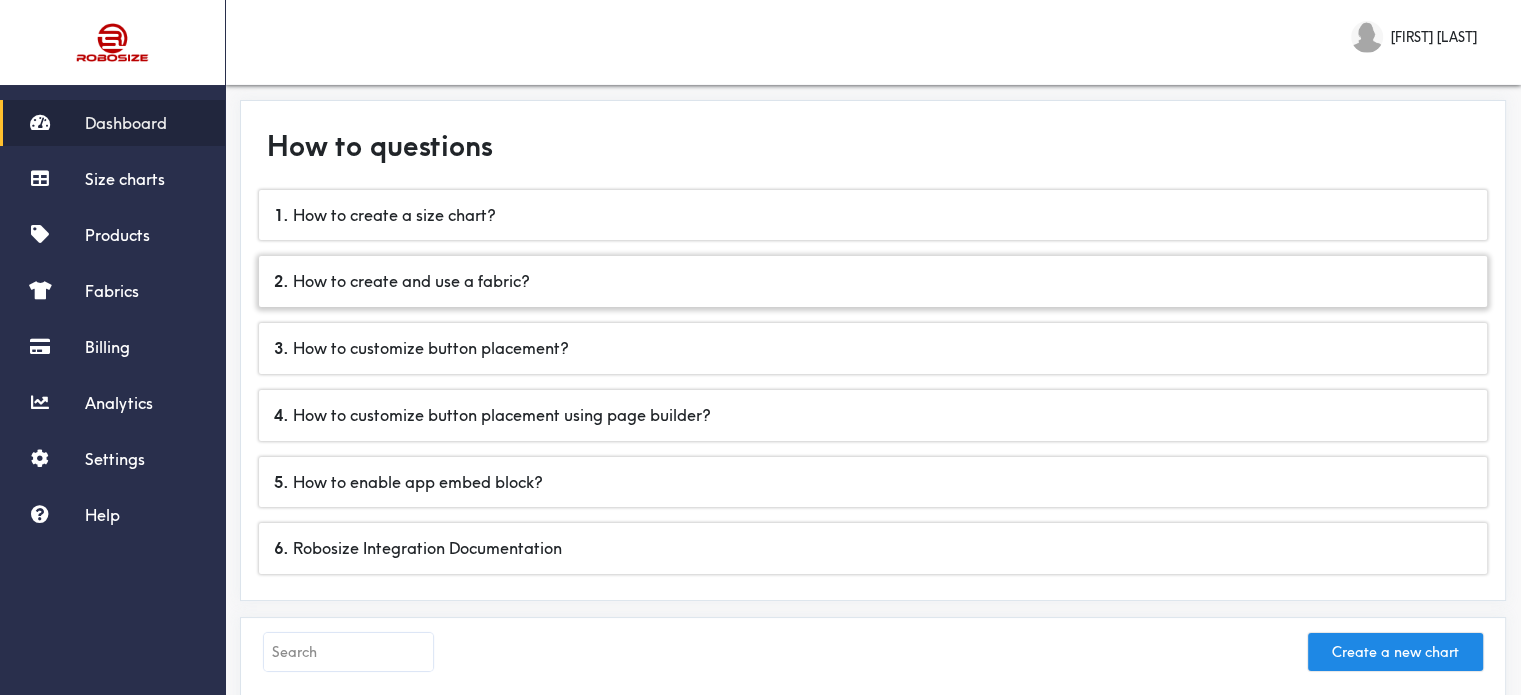 click on "2 .   How to create and use a fabric?" at bounding box center (873, 281) 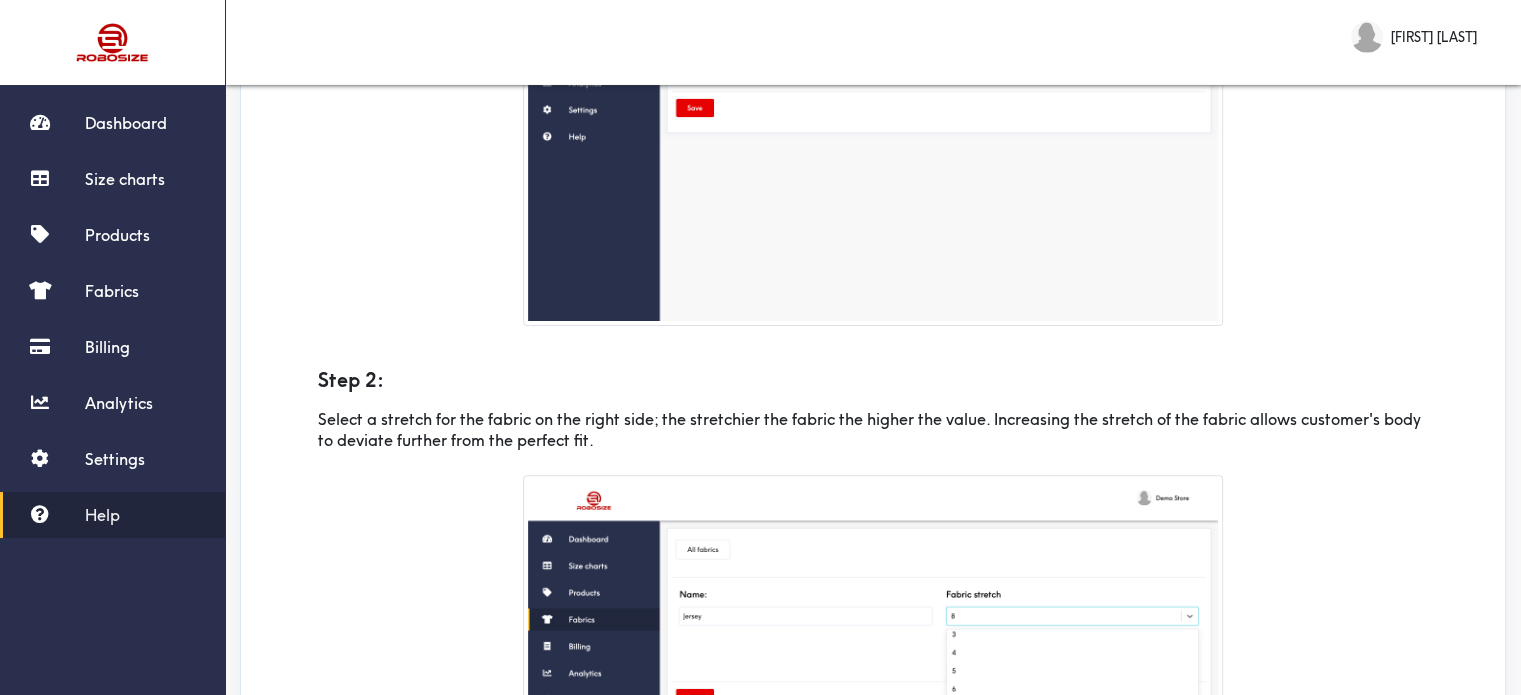 scroll, scrollTop: 0, scrollLeft: 0, axis: both 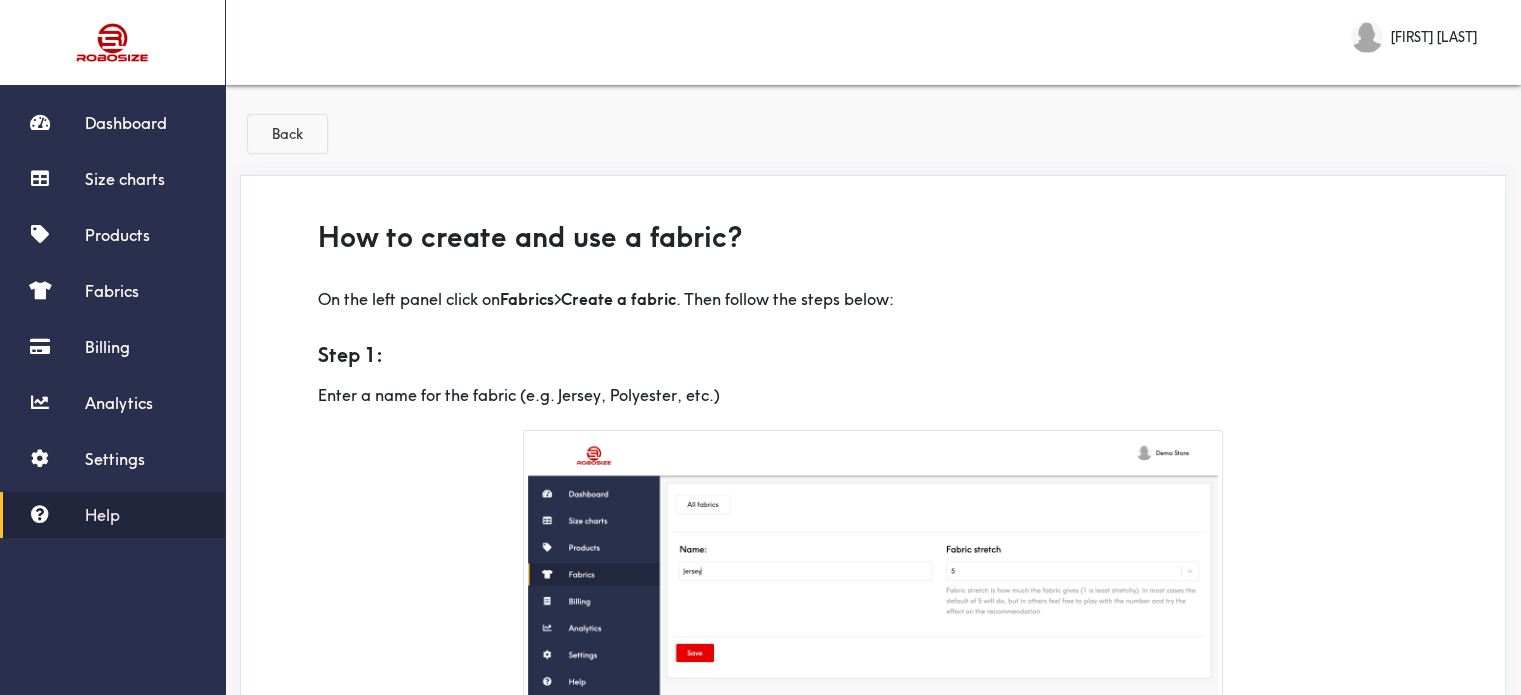 click on "Back" at bounding box center [287, 134] 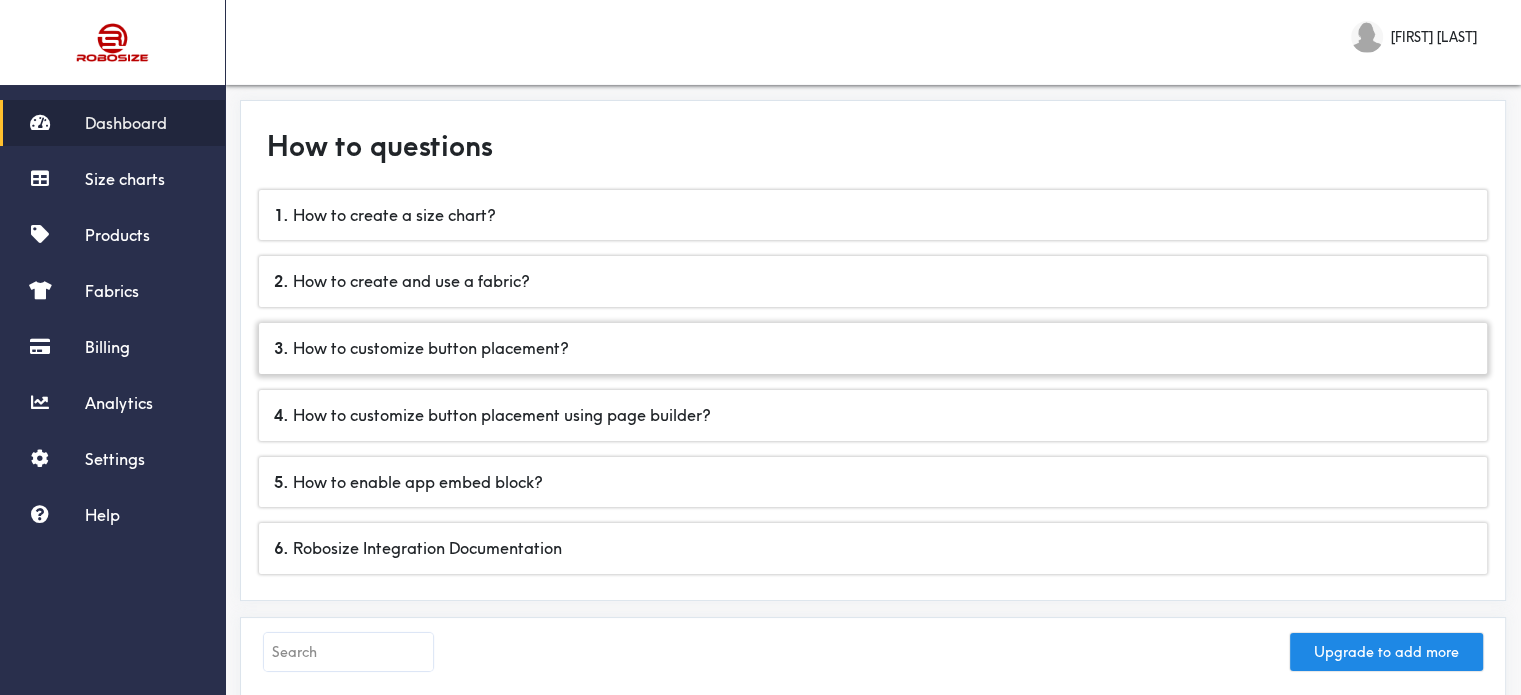 click on "3 .   How to customize button placement?" at bounding box center [873, 348] 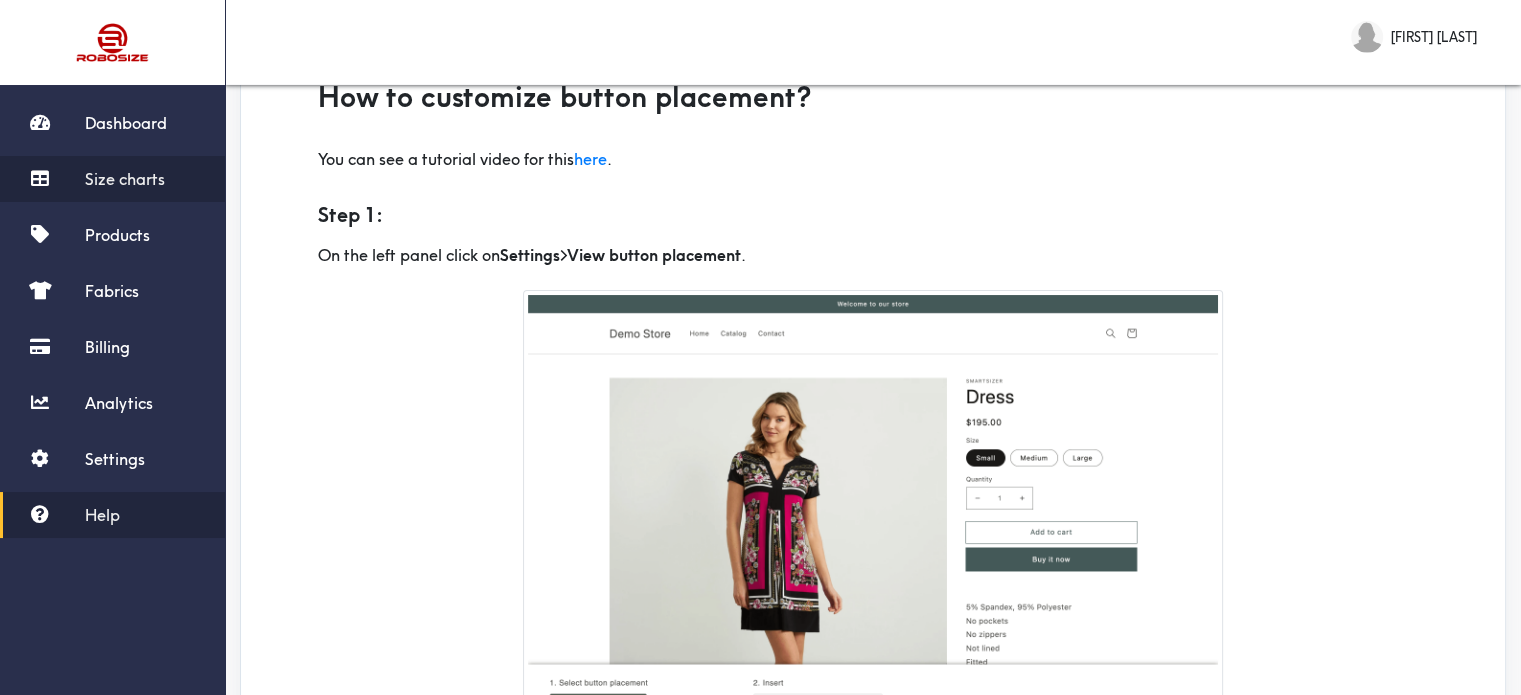 scroll, scrollTop: 0, scrollLeft: 0, axis: both 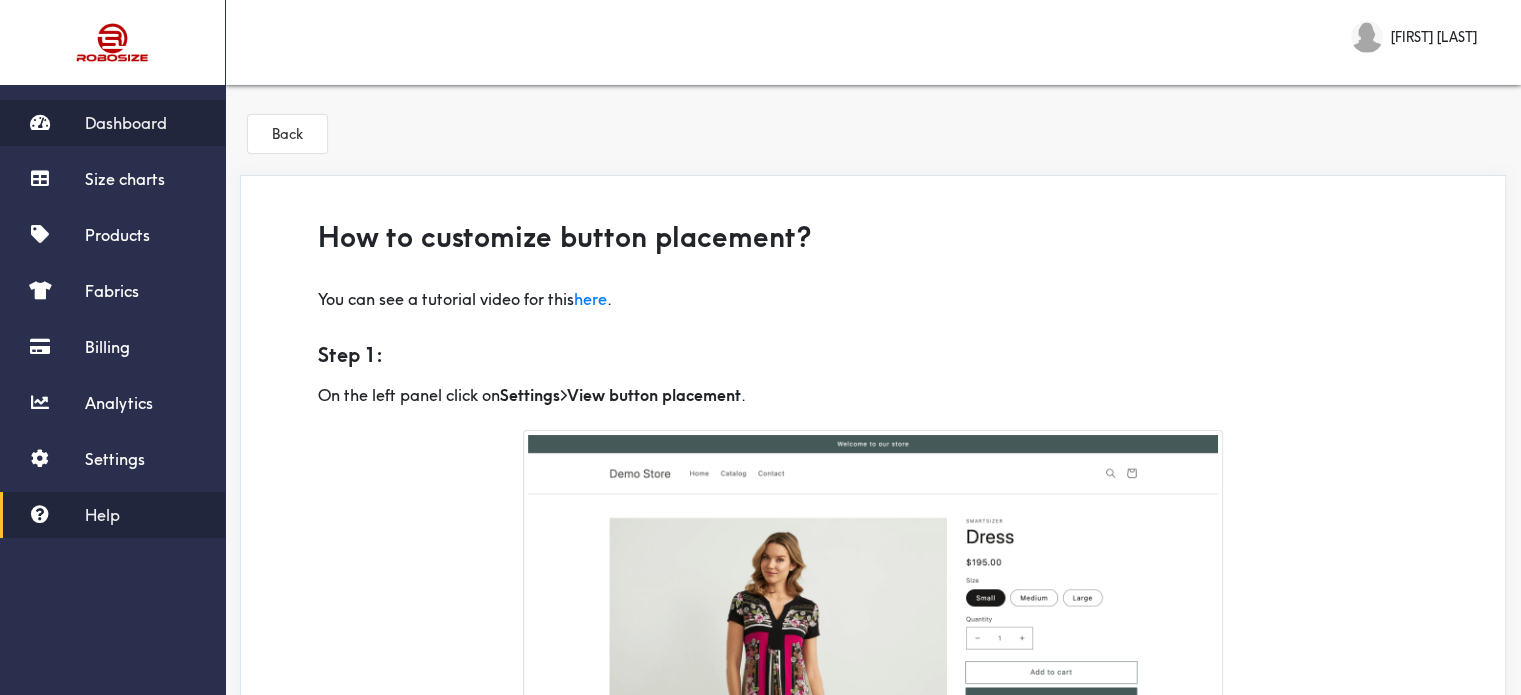 click on "Dashboard" at bounding box center (112, 123) 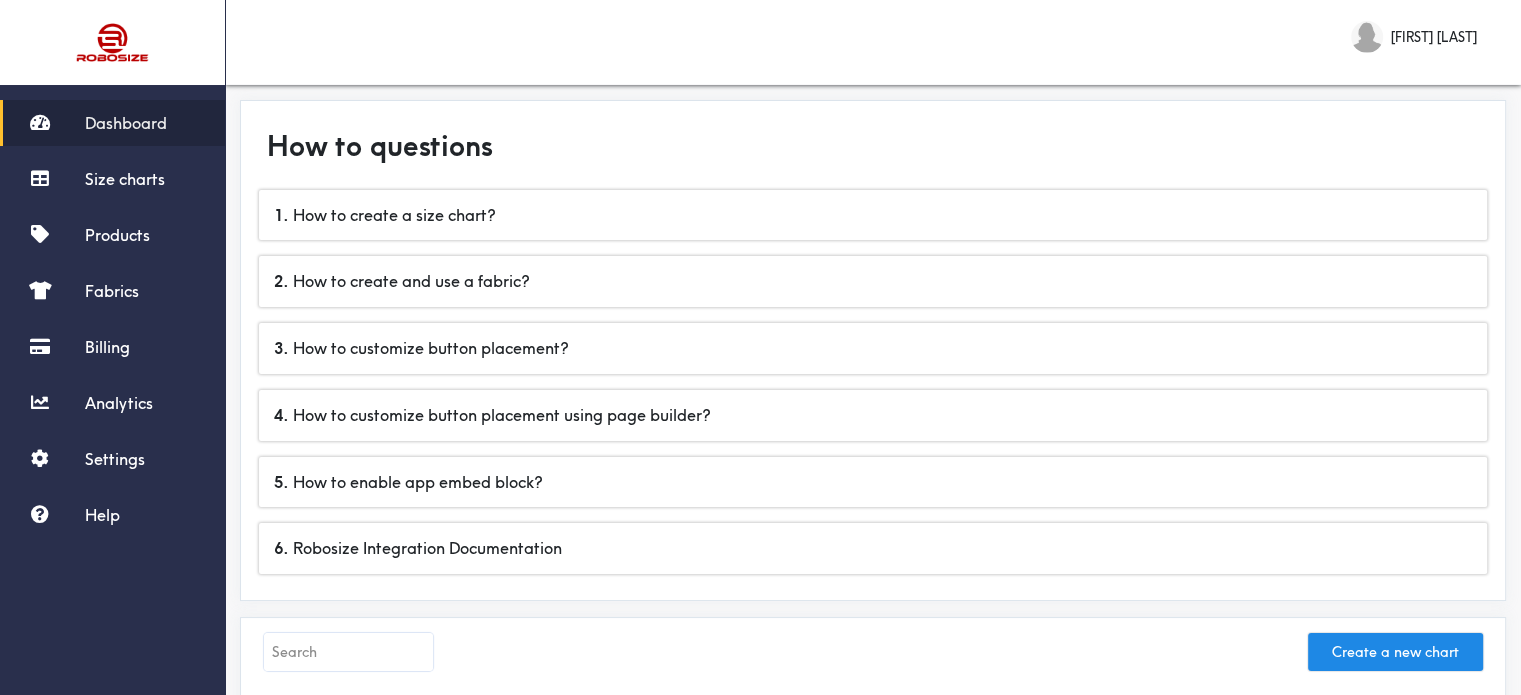 scroll, scrollTop: 100, scrollLeft: 0, axis: vertical 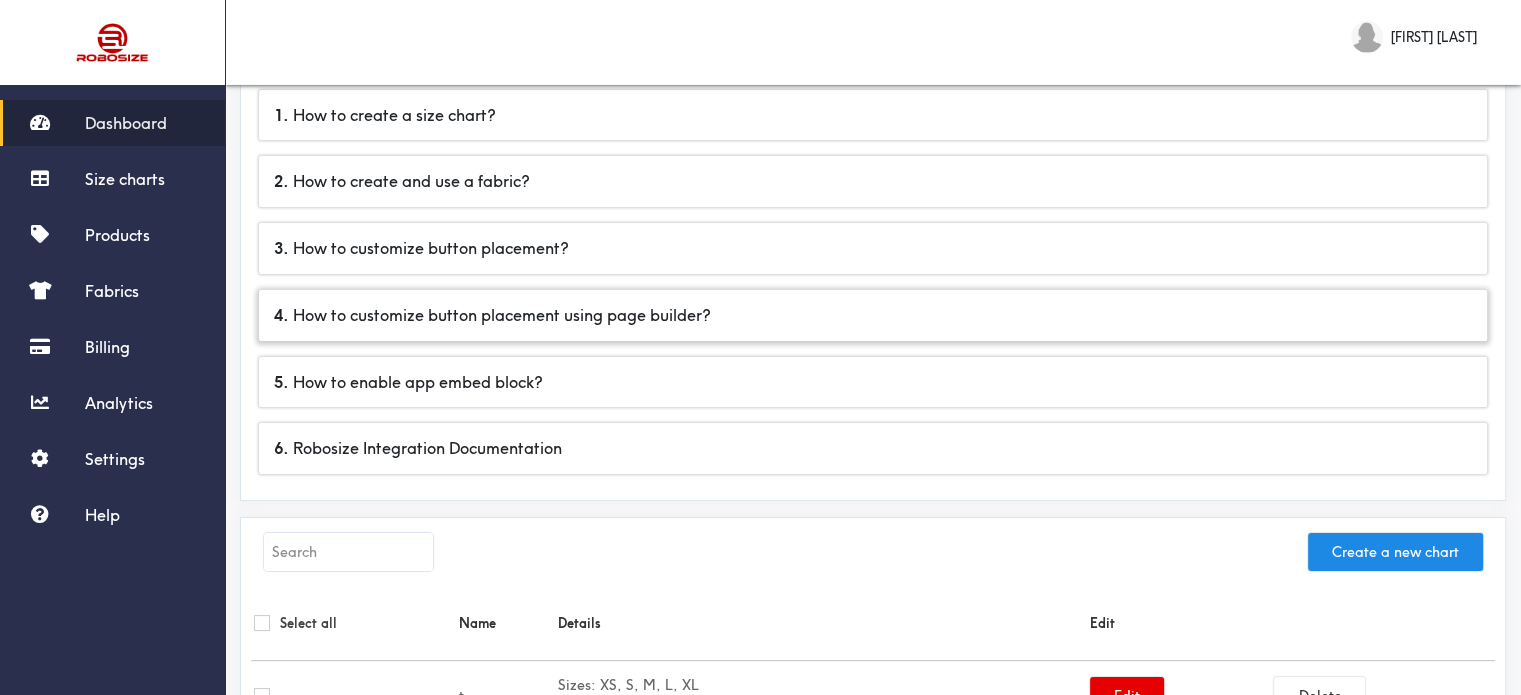 click on "4 .   How to customize button placement using page builder?" at bounding box center (873, 315) 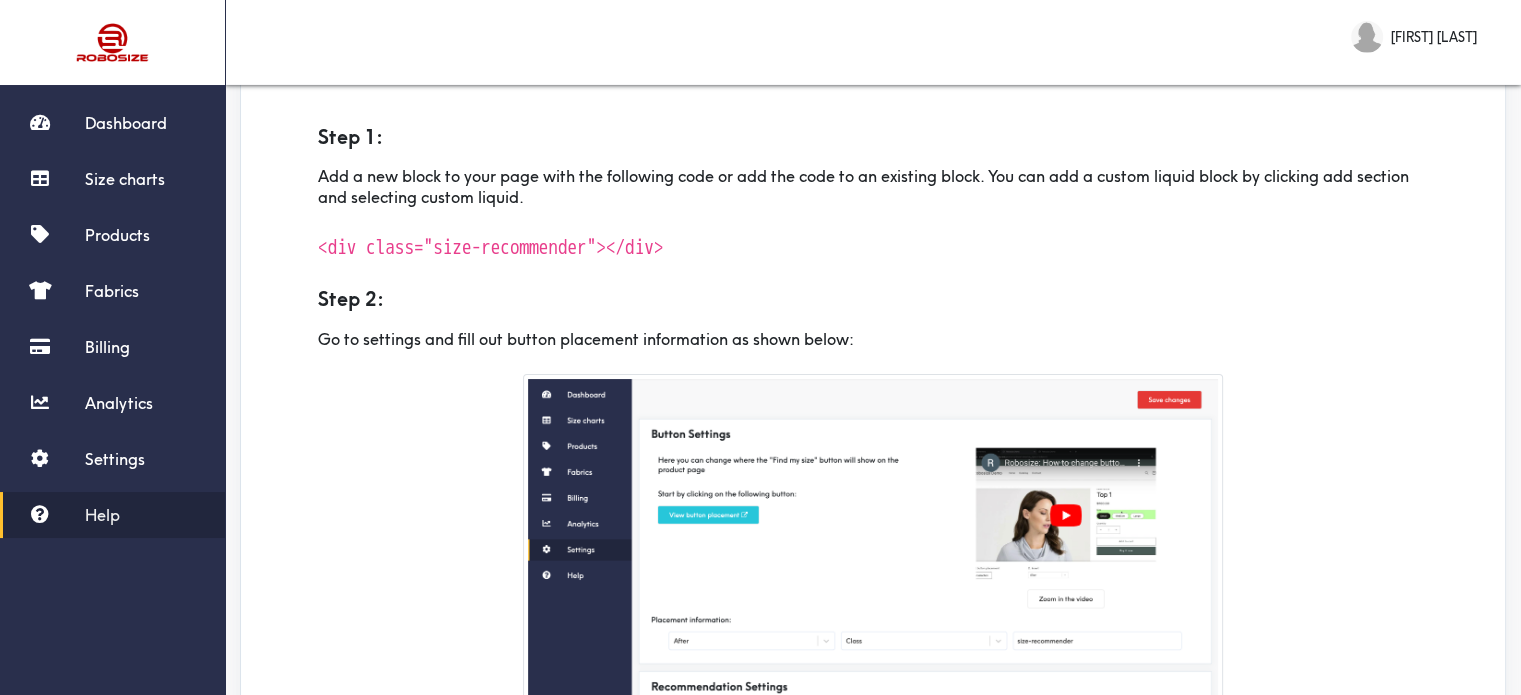 scroll, scrollTop: 300, scrollLeft: 0, axis: vertical 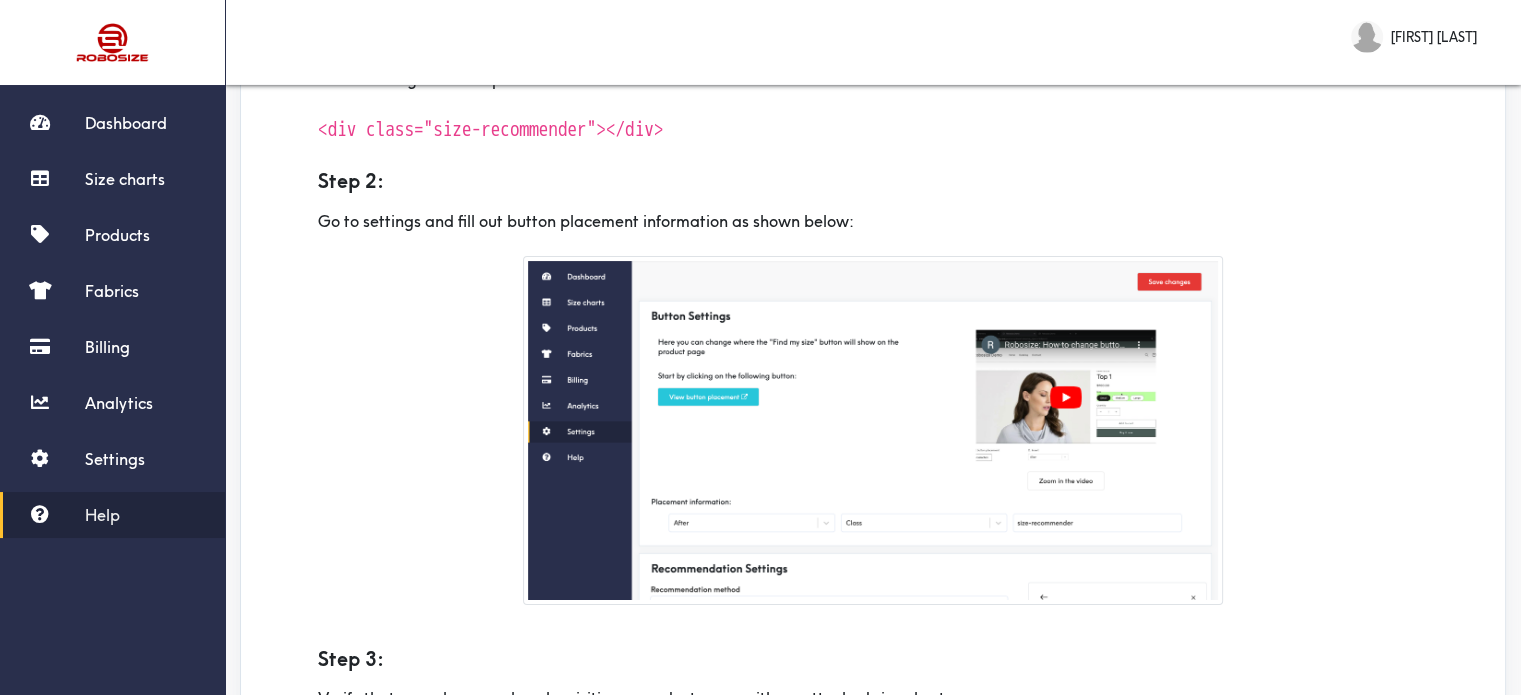 click on "<div class="size-recommender"></div>" at bounding box center [490, 118] 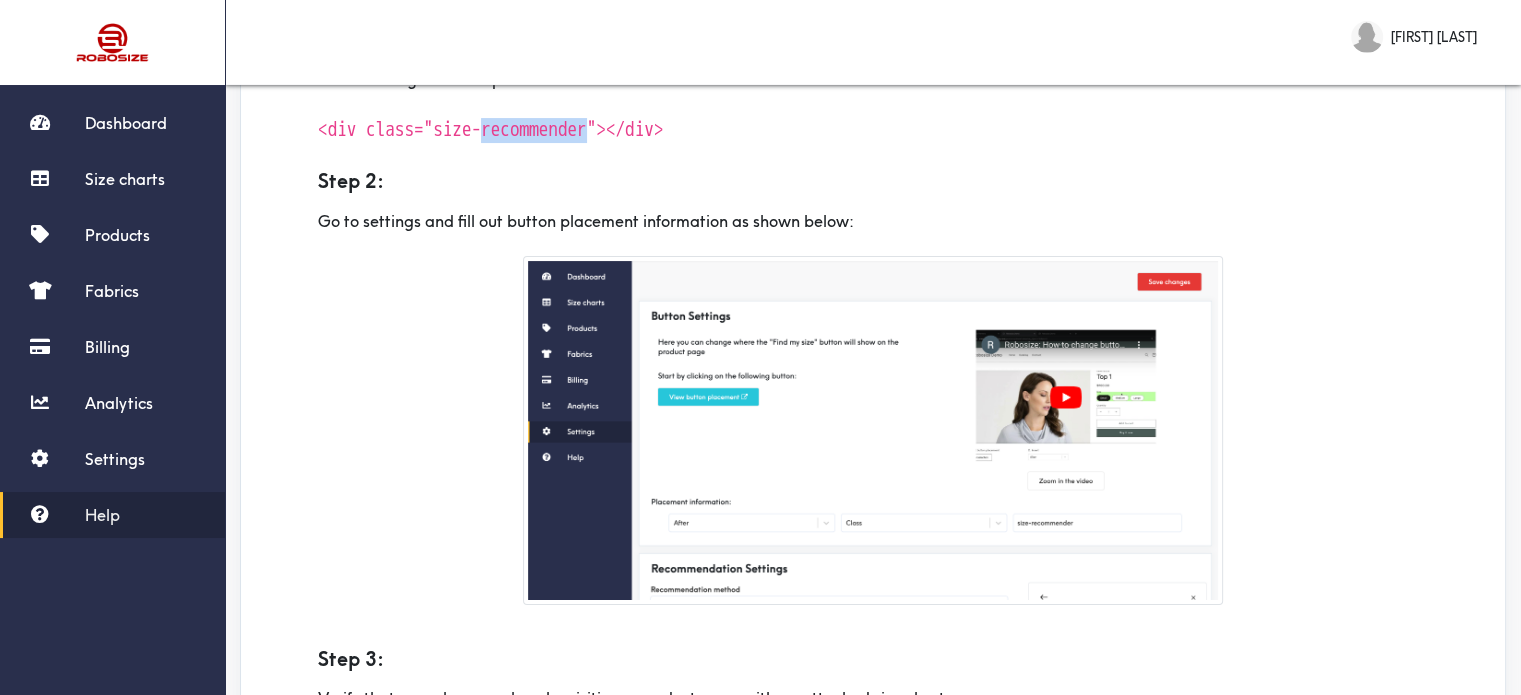 click on "<div class="size-recommender"></div>" at bounding box center [490, 118] 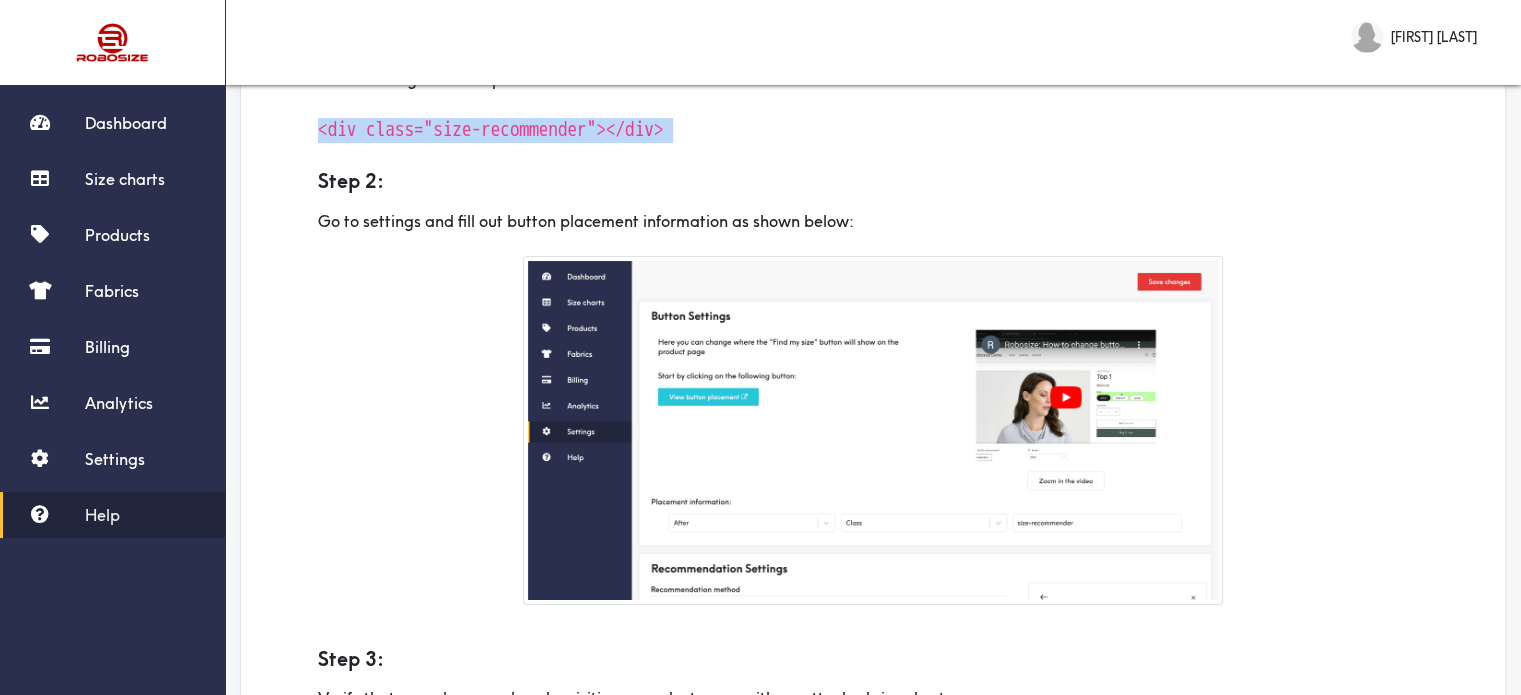 click on "<div class="size-recommender"></div>" at bounding box center [490, 118] 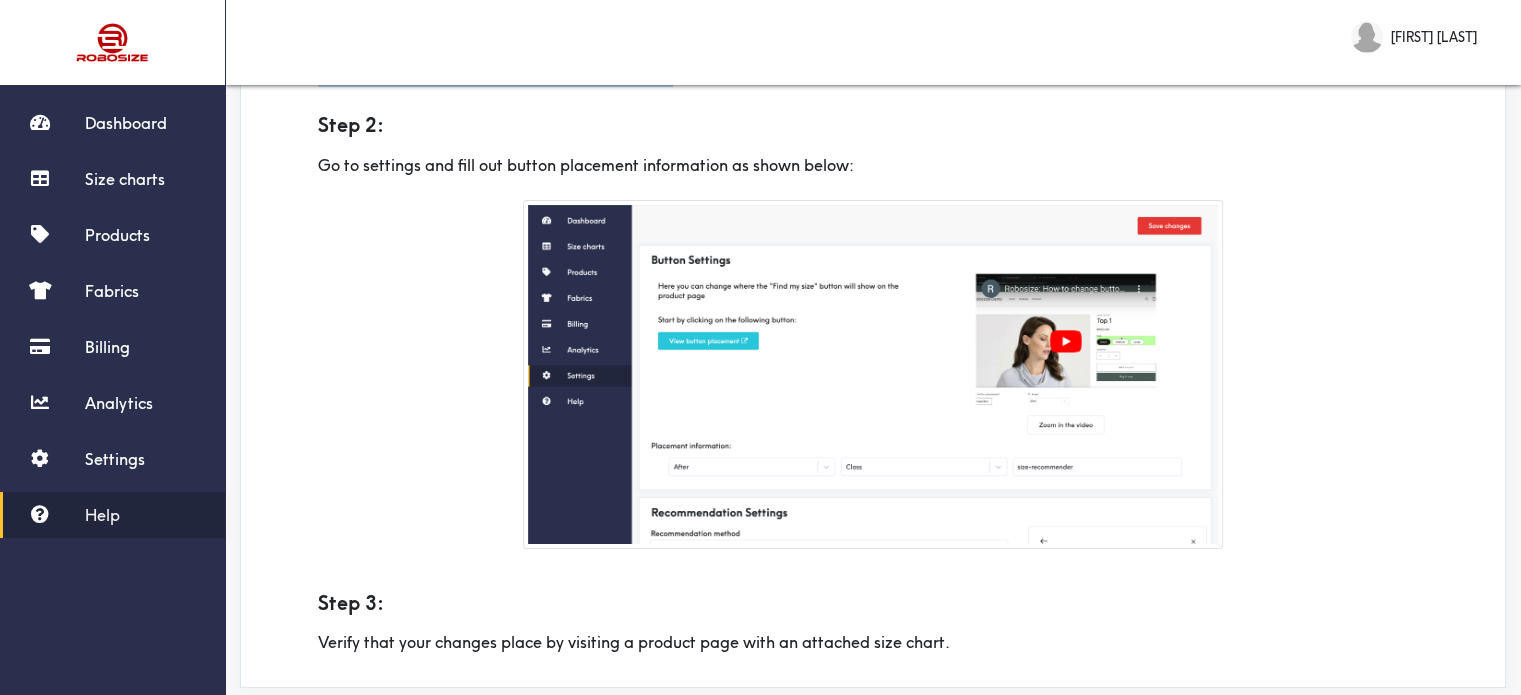 scroll, scrollTop: 388, scrollLeft: 0, axis: vertical 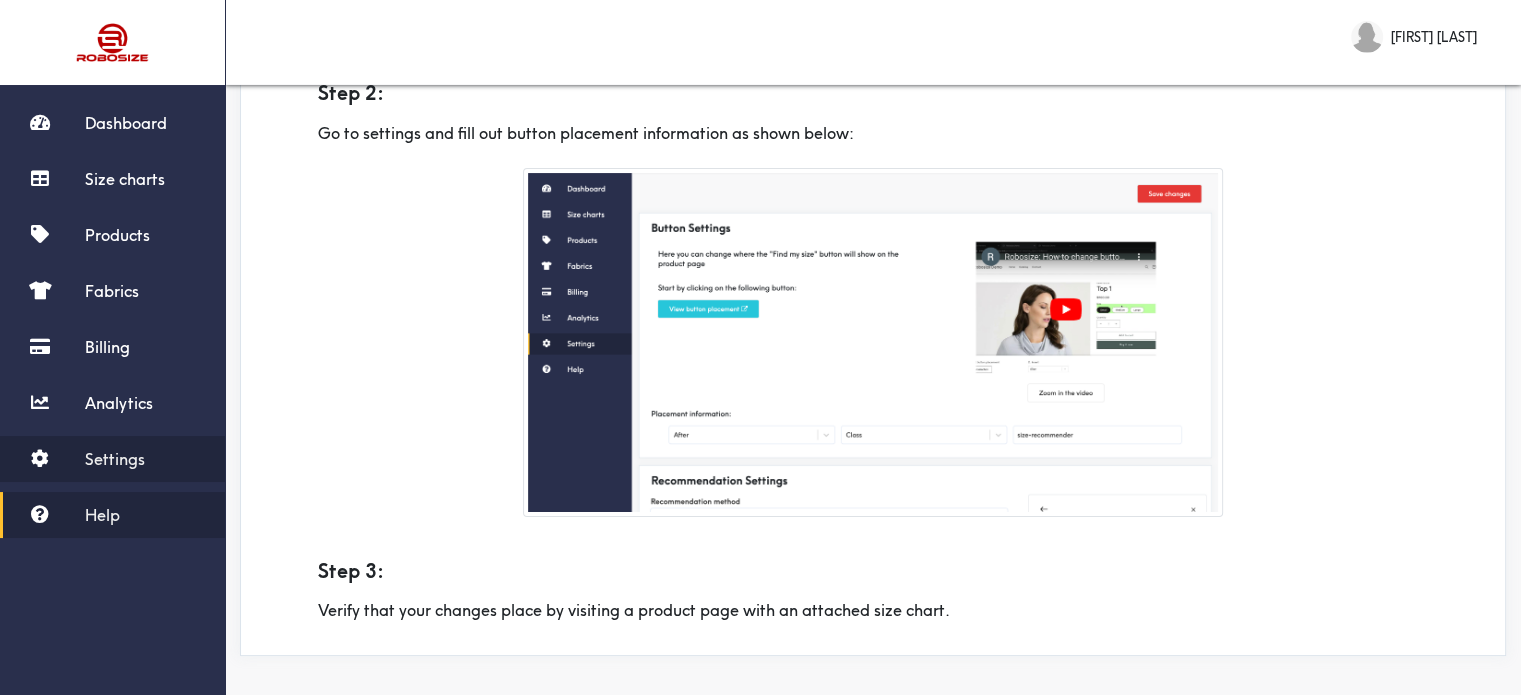 click on "Settings" at bounding box center (115, 459) 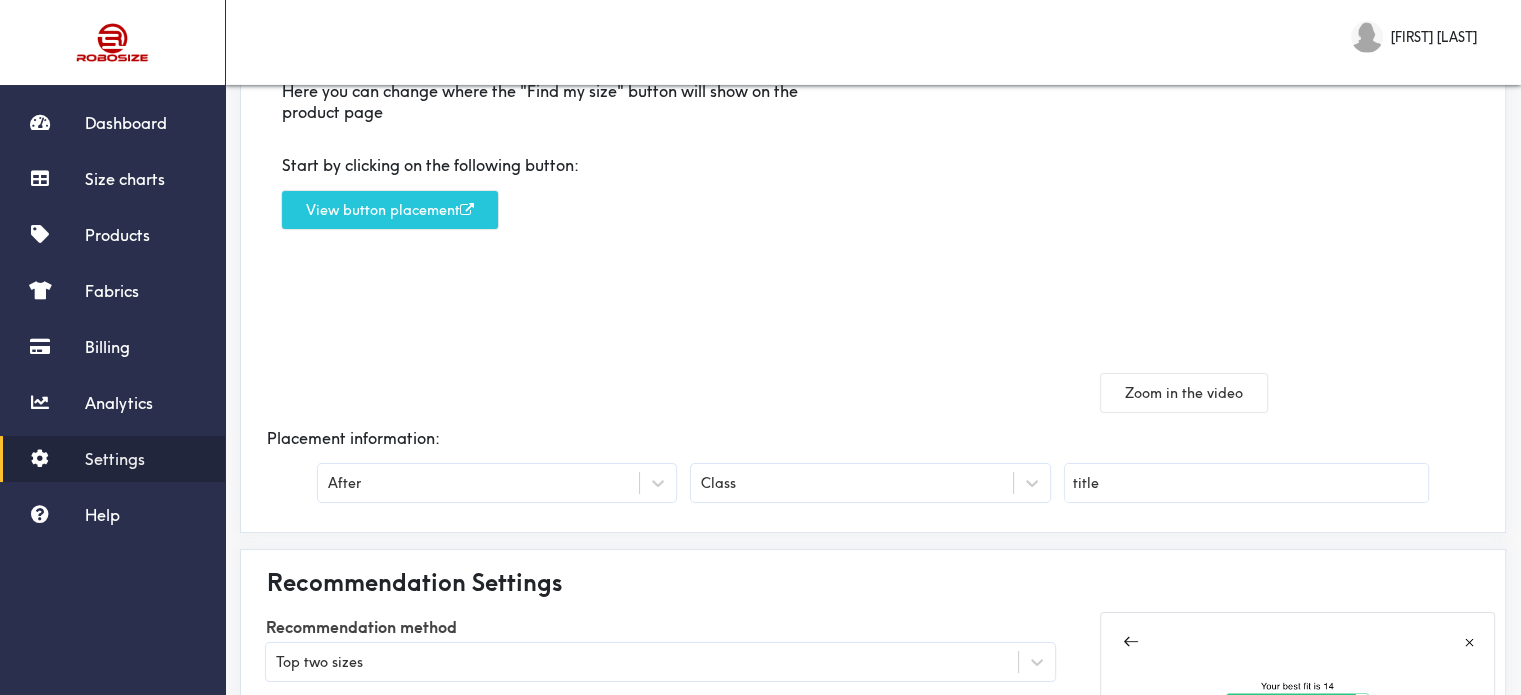 scroll, scrollTop: 300, scrollLeft: 0, axis: vertical 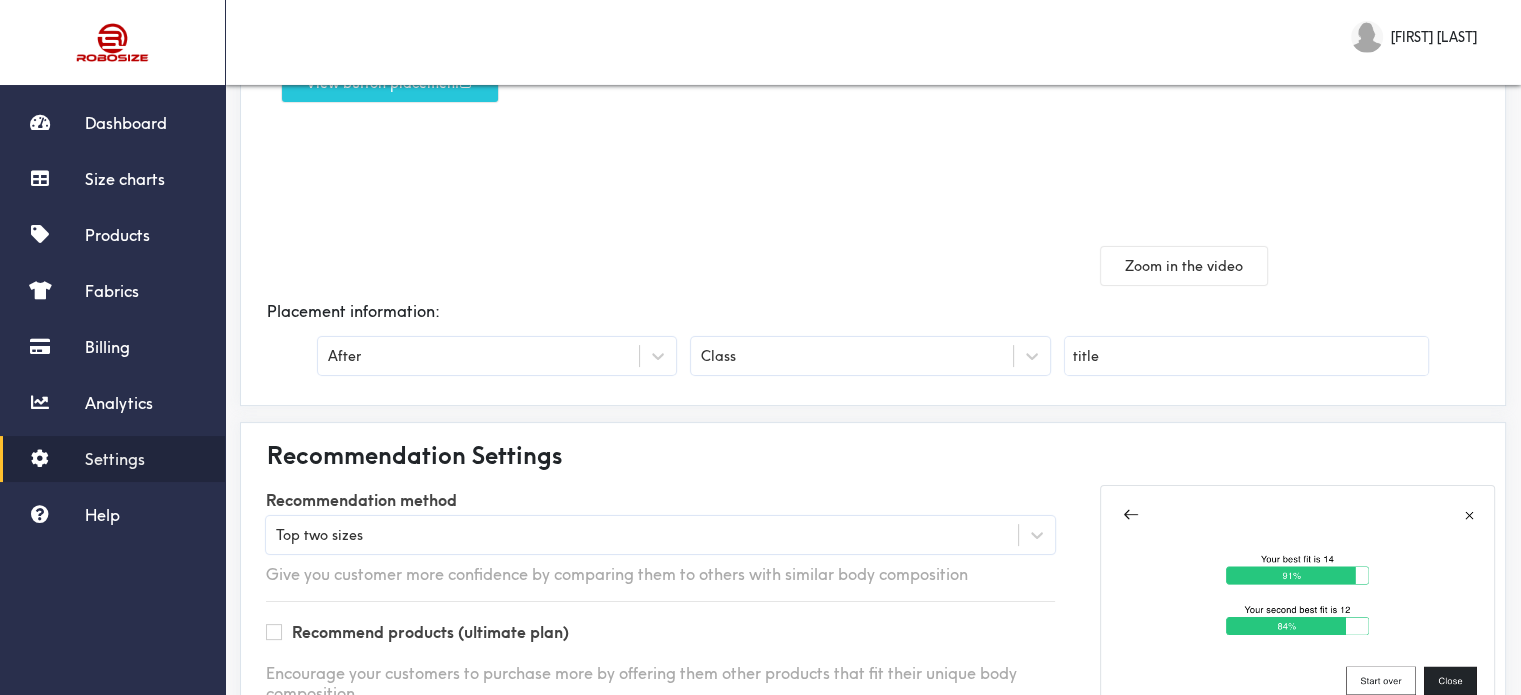 click on "title" at bounding box center (1246, 356) 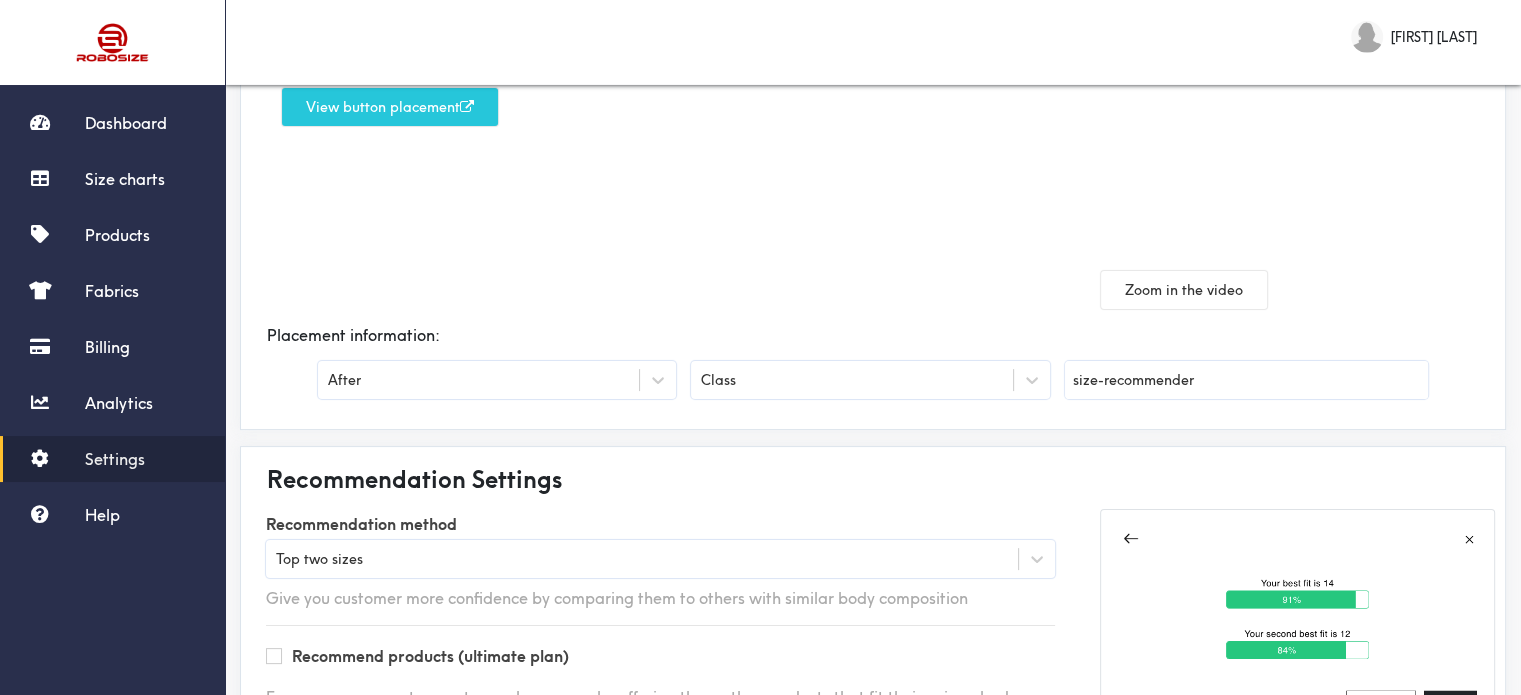 scroll, scrollTop: 0, scrollLeft: 0, axis: both 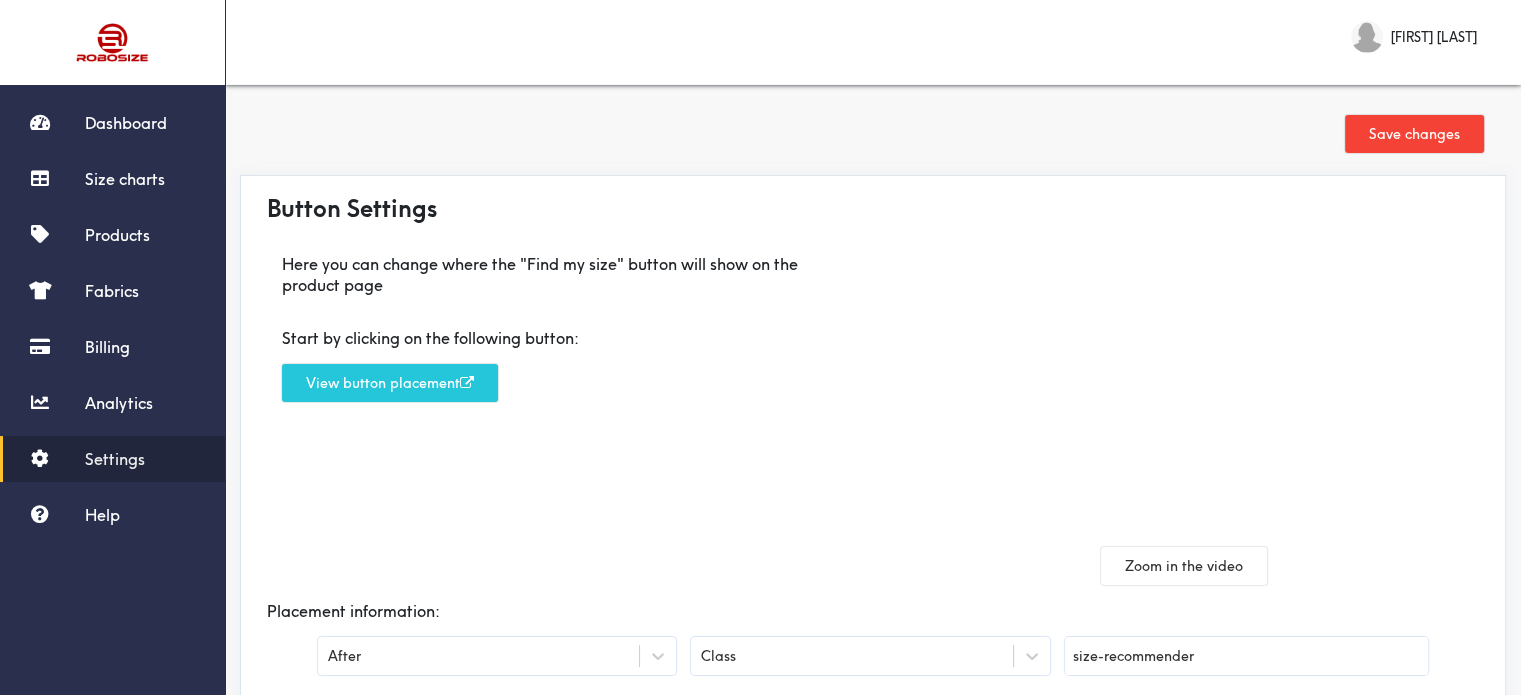 type on "size-recommender" 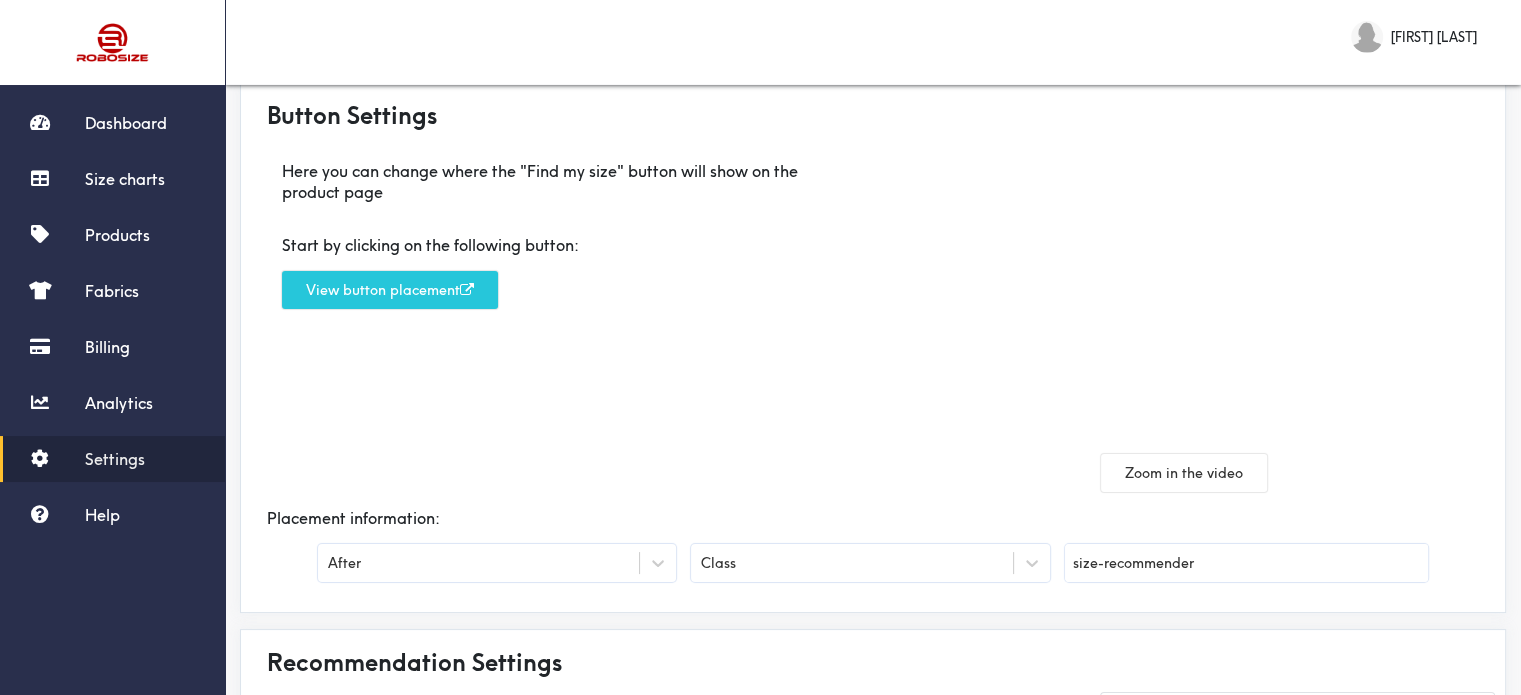 scroll, scrollTop: 0, scrollLeft: 0, axis: both 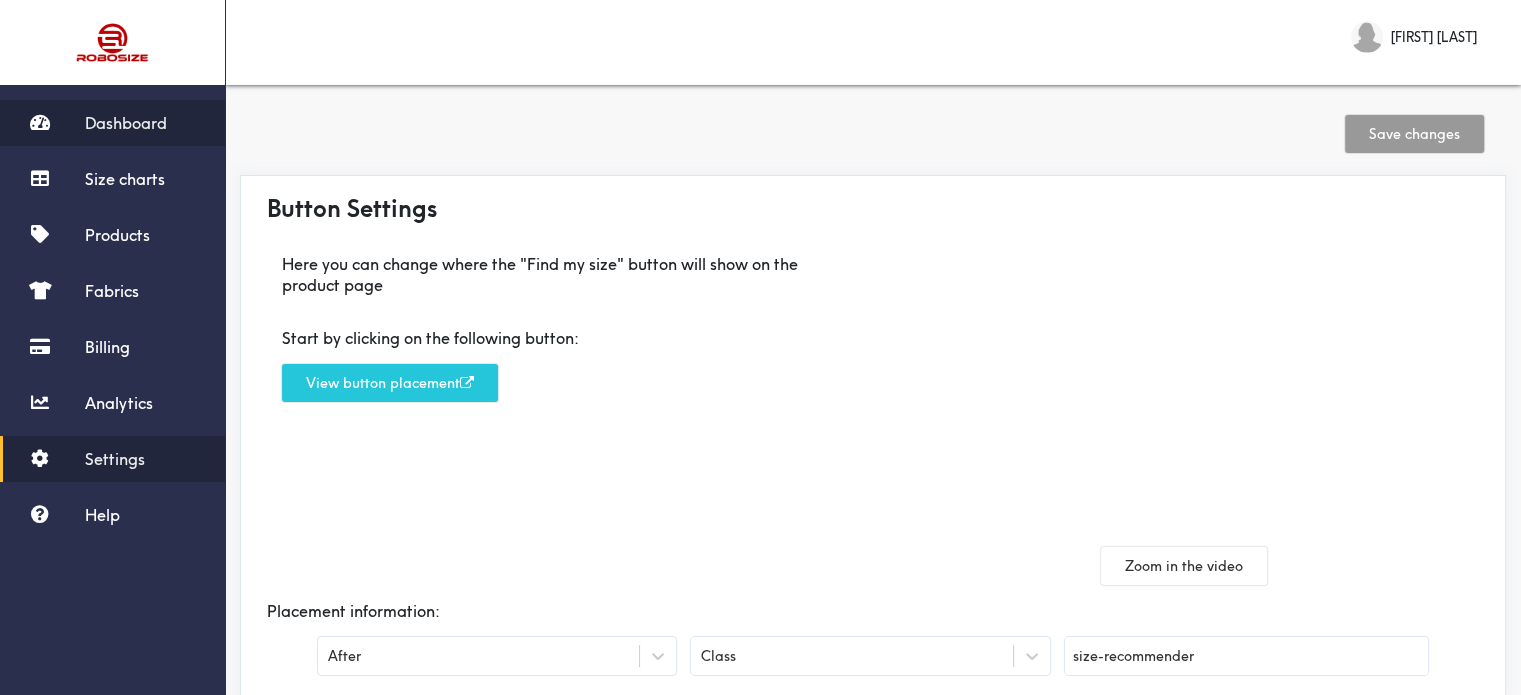 click on "Dashboard" at bounding box center [126, 123] 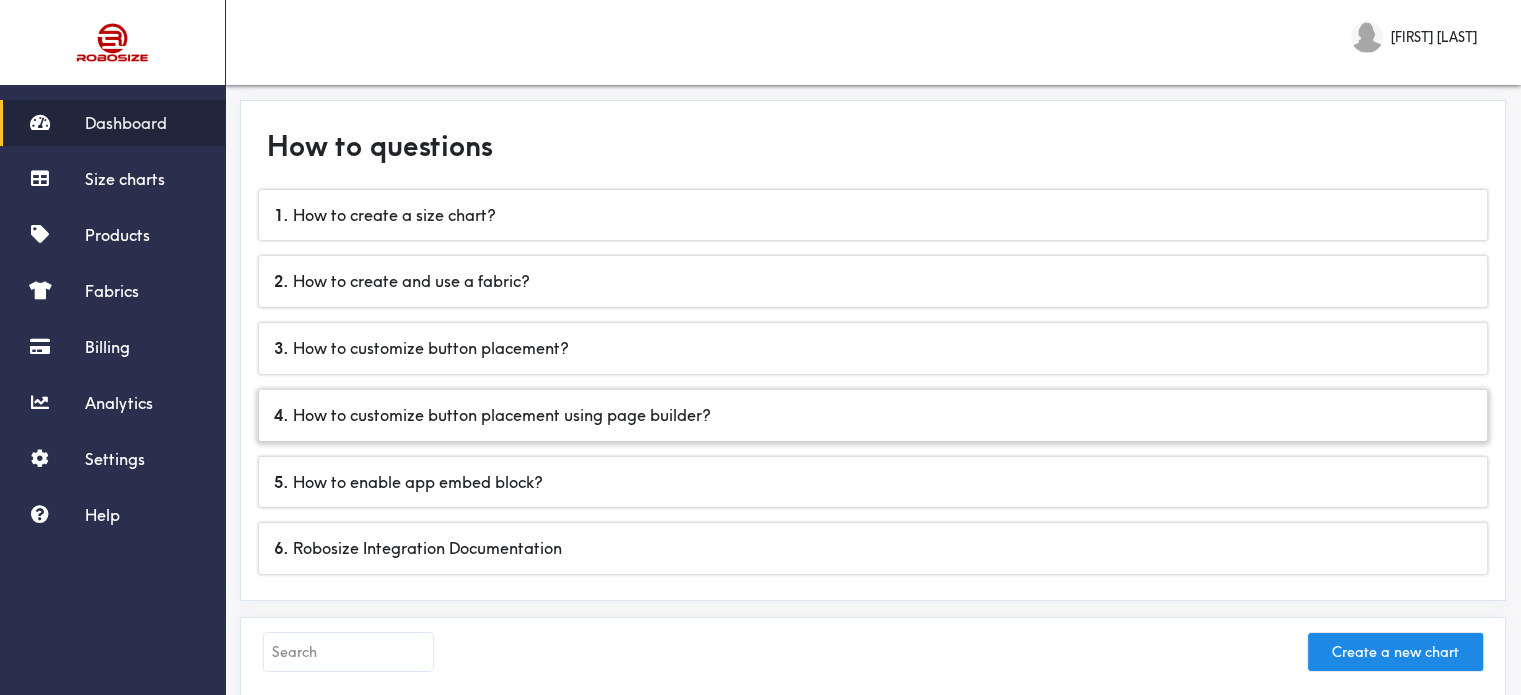 click on "4 .   How to customize button placement using page builder?" at bounding box center (873, 415) 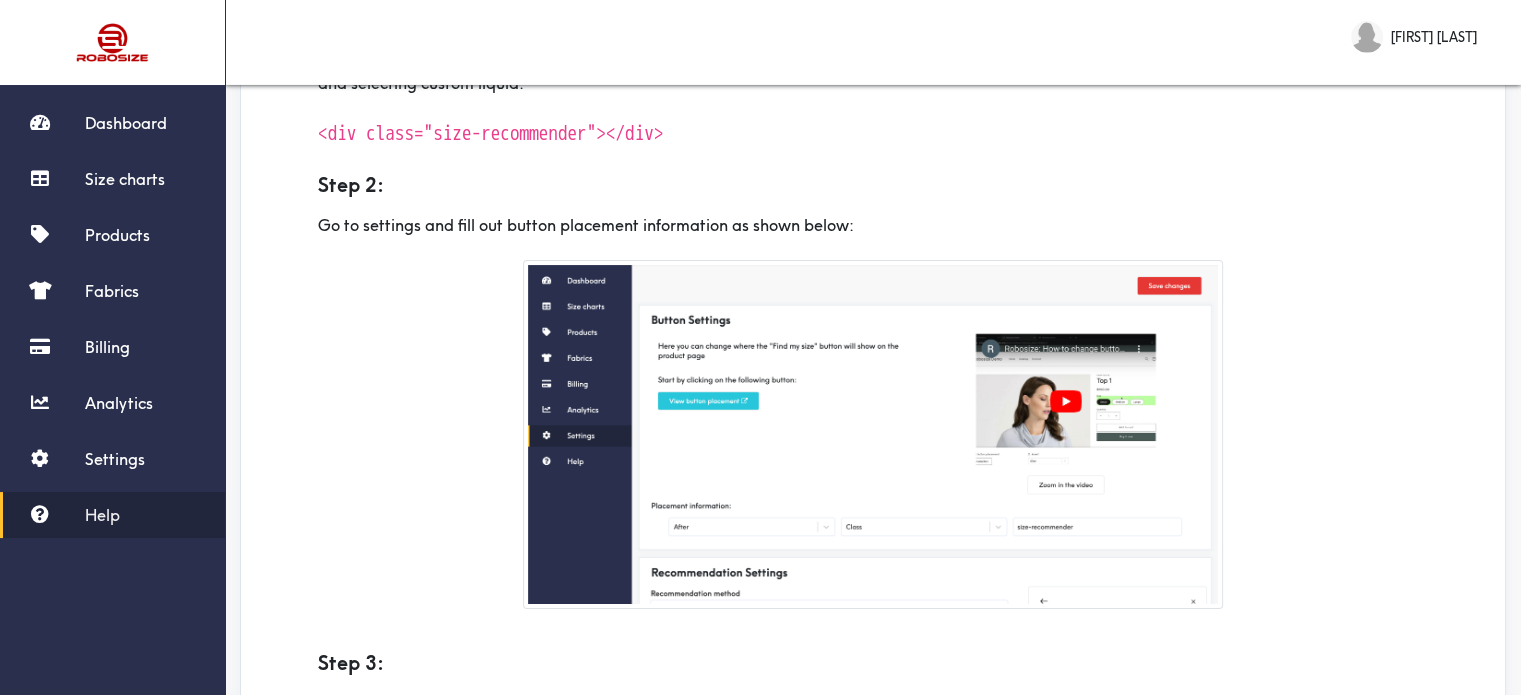 scroll, scrollTop: 388, scrollLeft: 0, axis: vertical 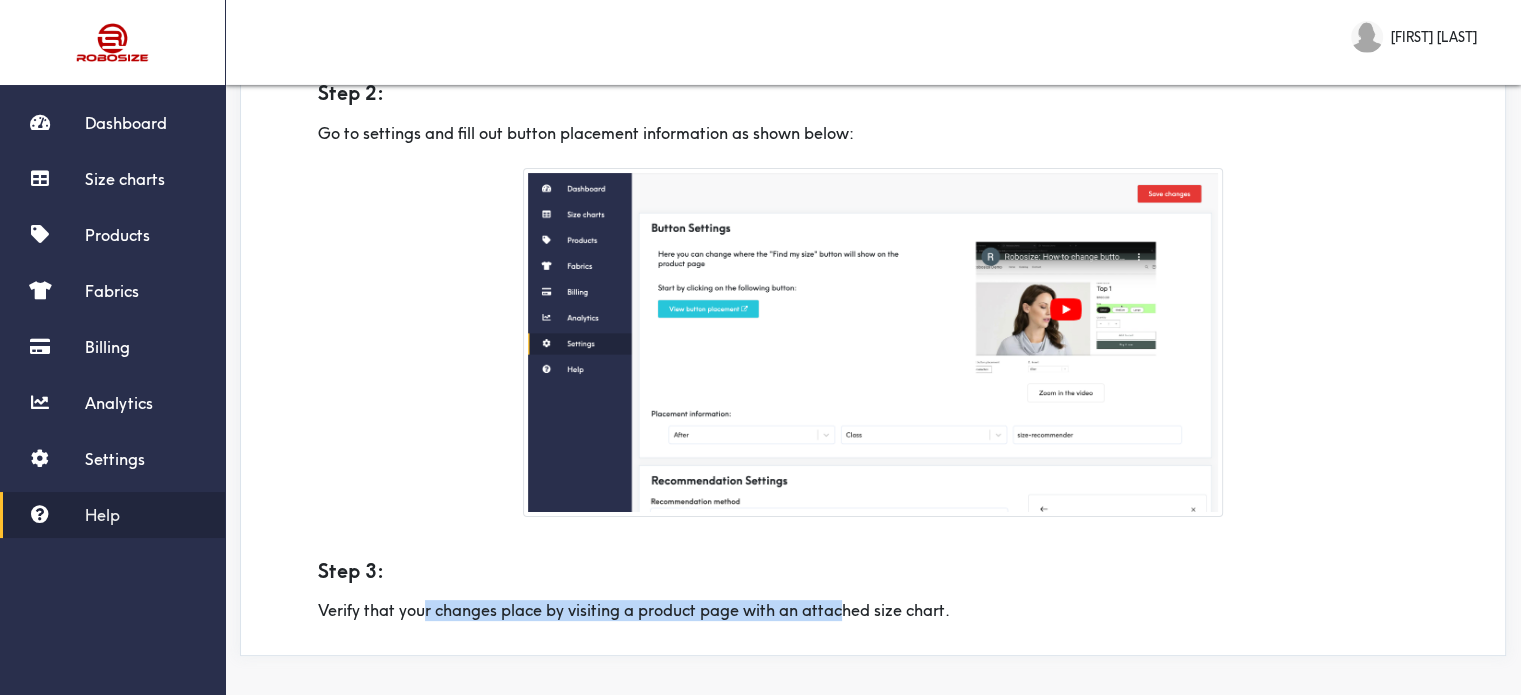 drag, startPoint x: 427, startPoint y: 611, endPoint x: 848, endPoint y: 608, distance: 421.01068 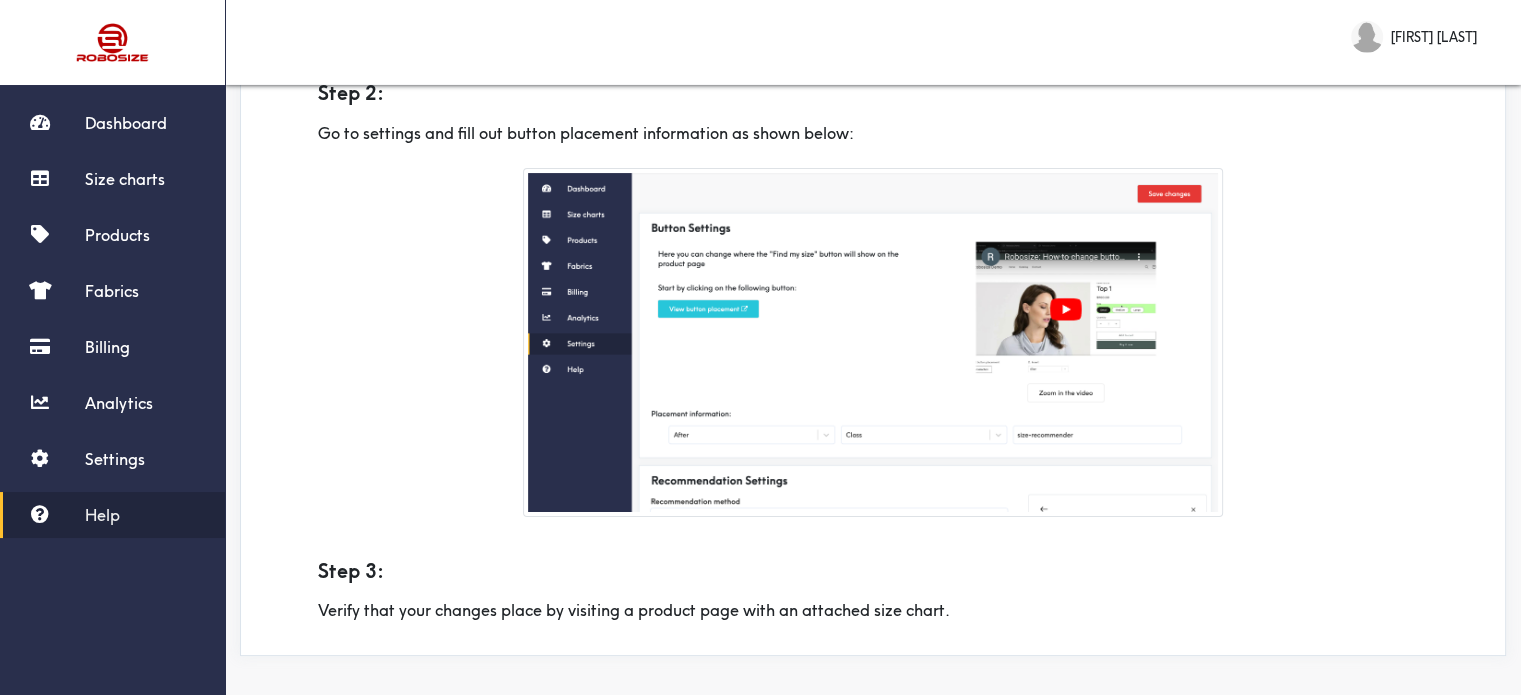 click on "Verify that your changes place by visiting a product page with an attached size chart." at bounding box center [873, -13] 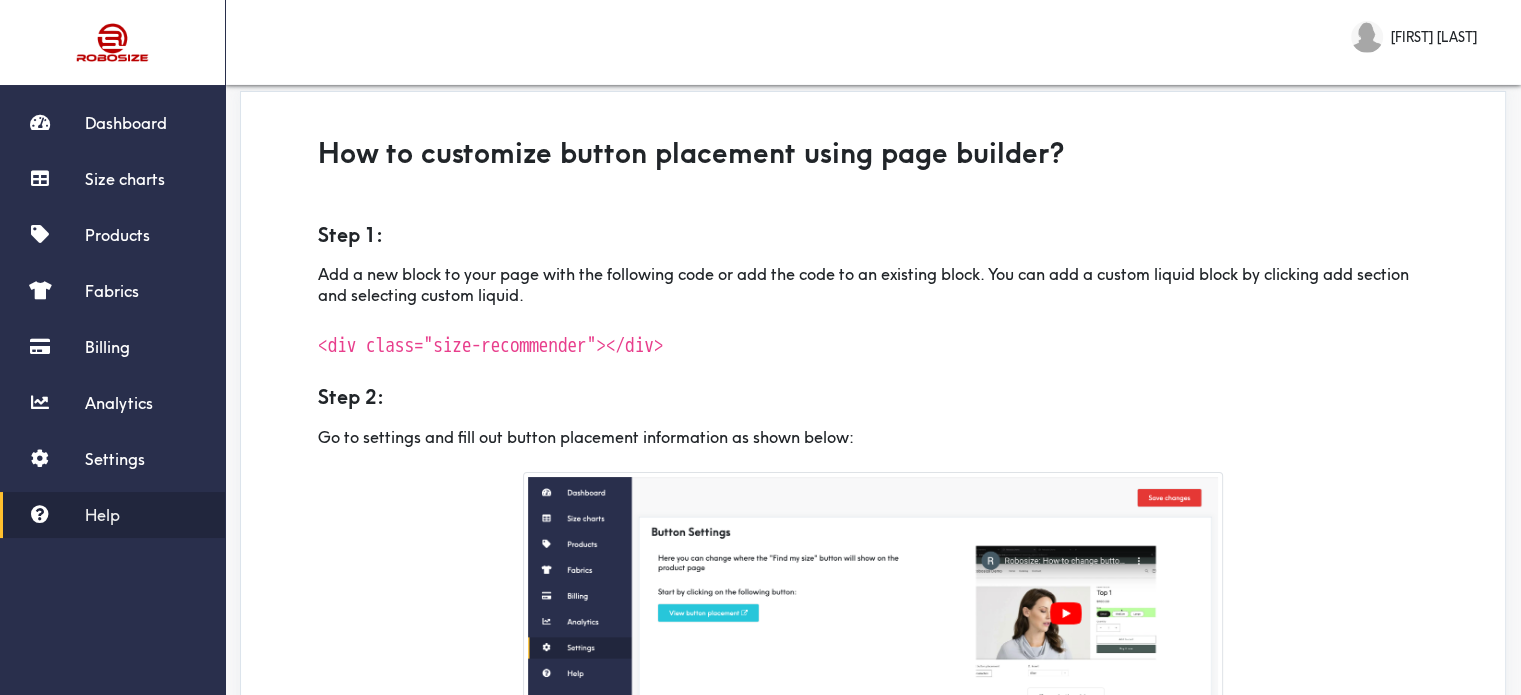 scroll, scrollTop: 0, scrollLeft: 0, axis: both 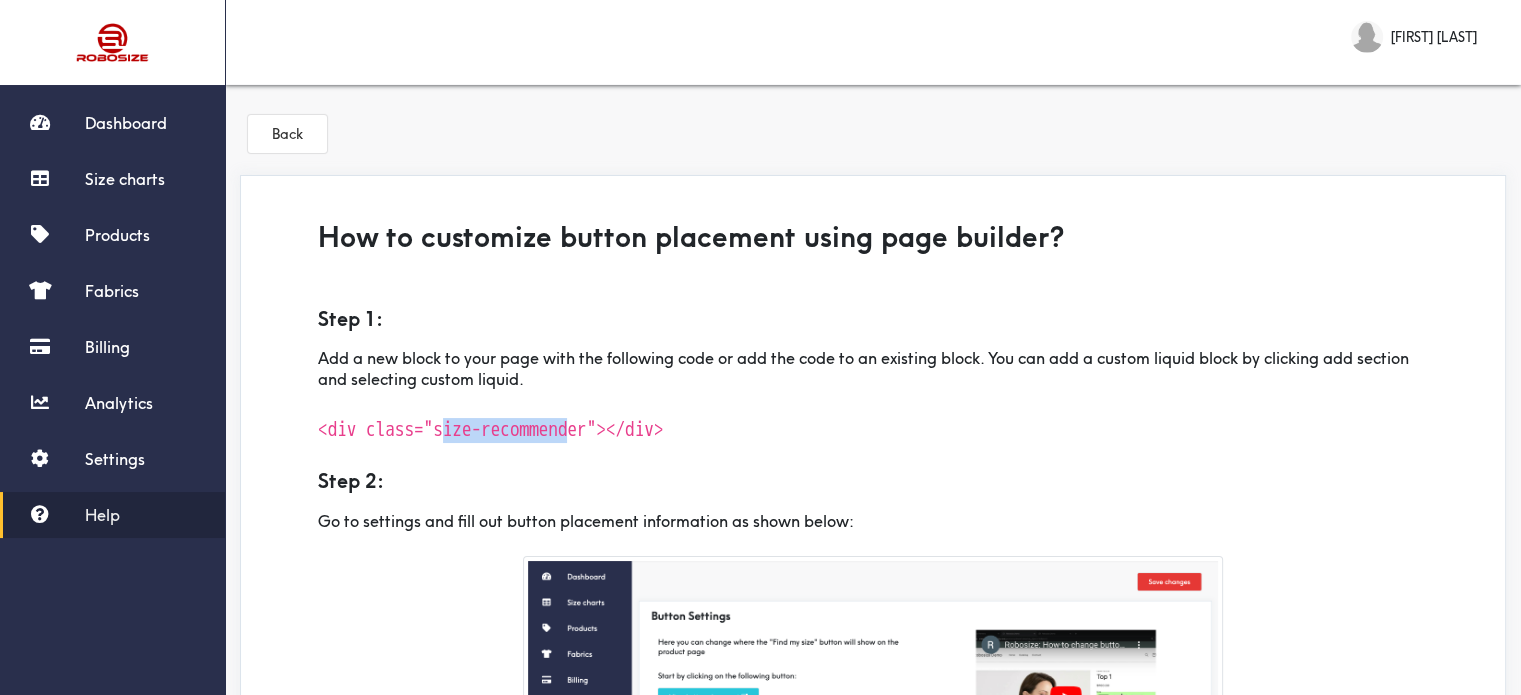 drag, startPoint x: 454, startPoint y: 427, endPoint x: 596, endPoint y: 427, distance: 142 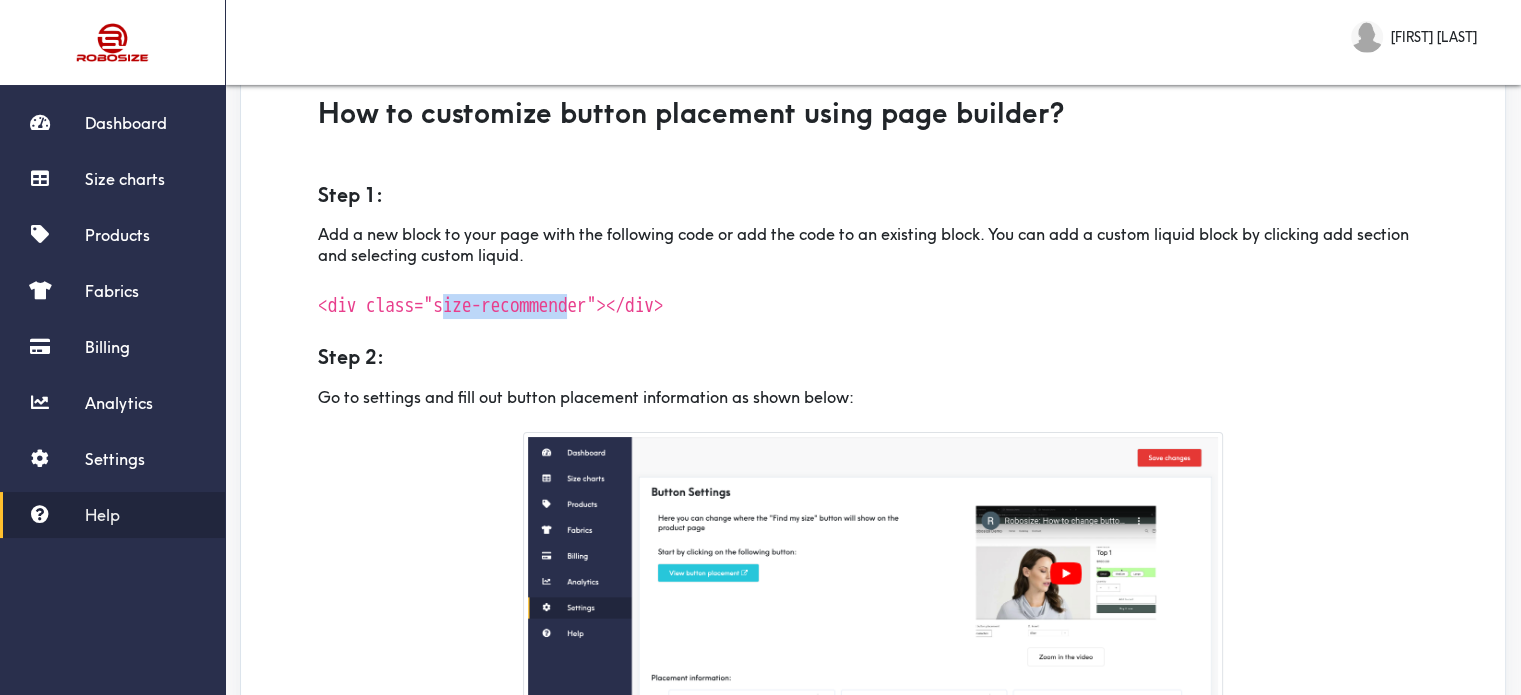 scroll, scrollTop: 0, scrollLeft: 0, axis: both 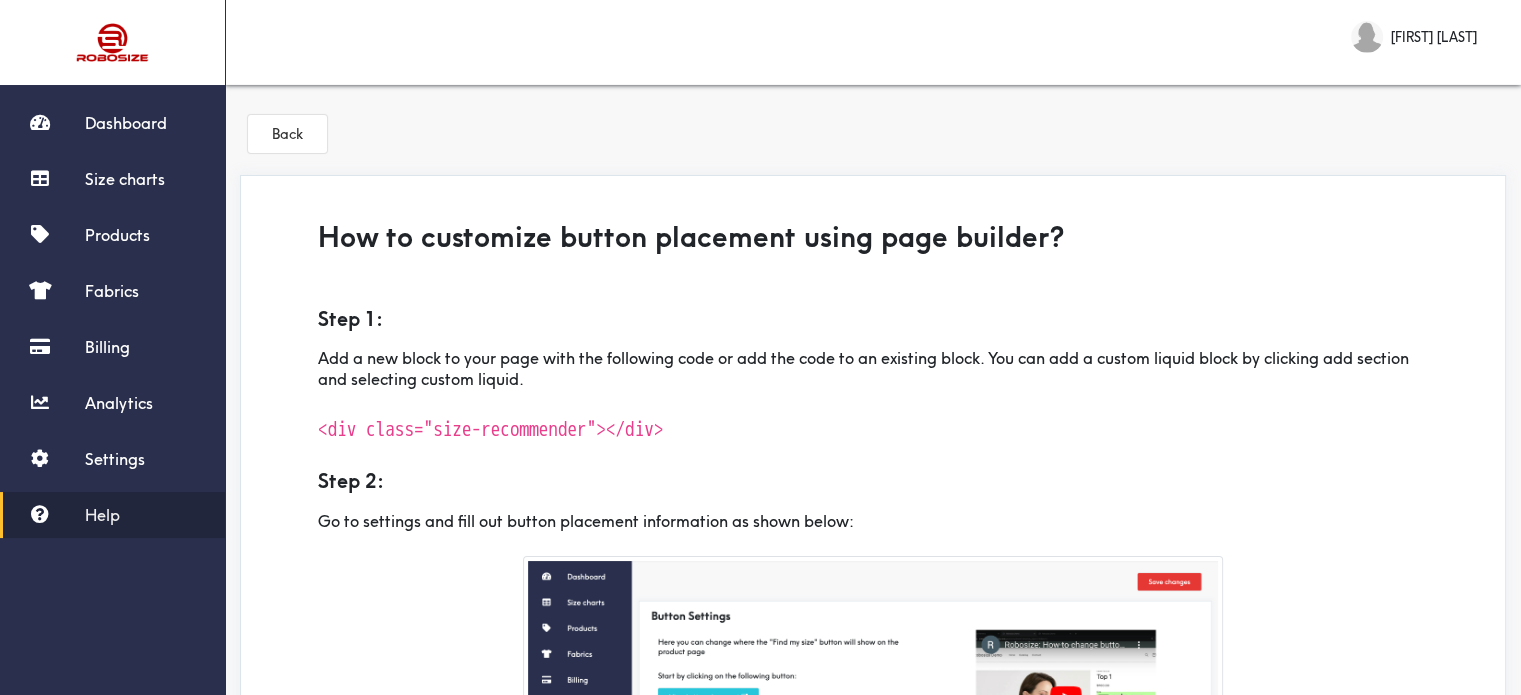 click on "Step 1:" at bounding box center (873, 307) 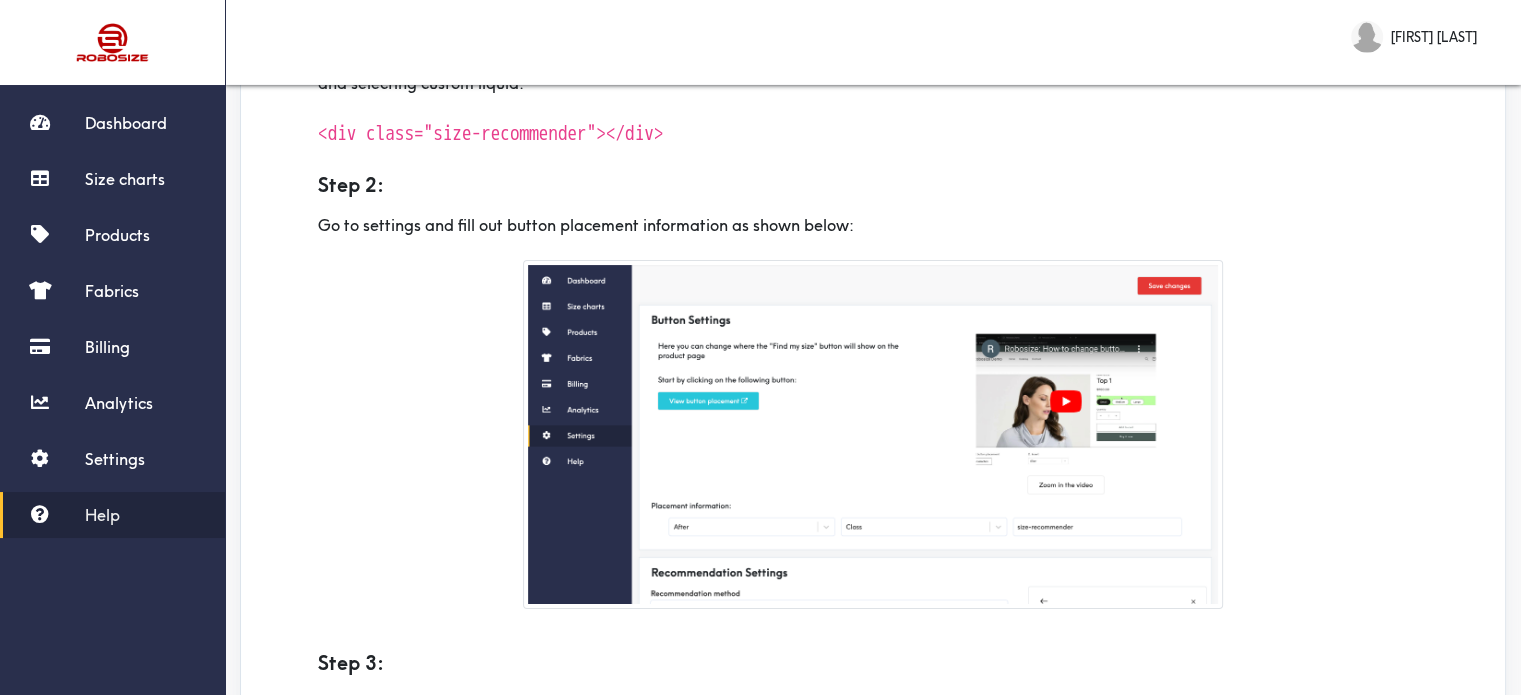 scroll, scrollTop: 188, scrollLeft: 0, axis: vertical 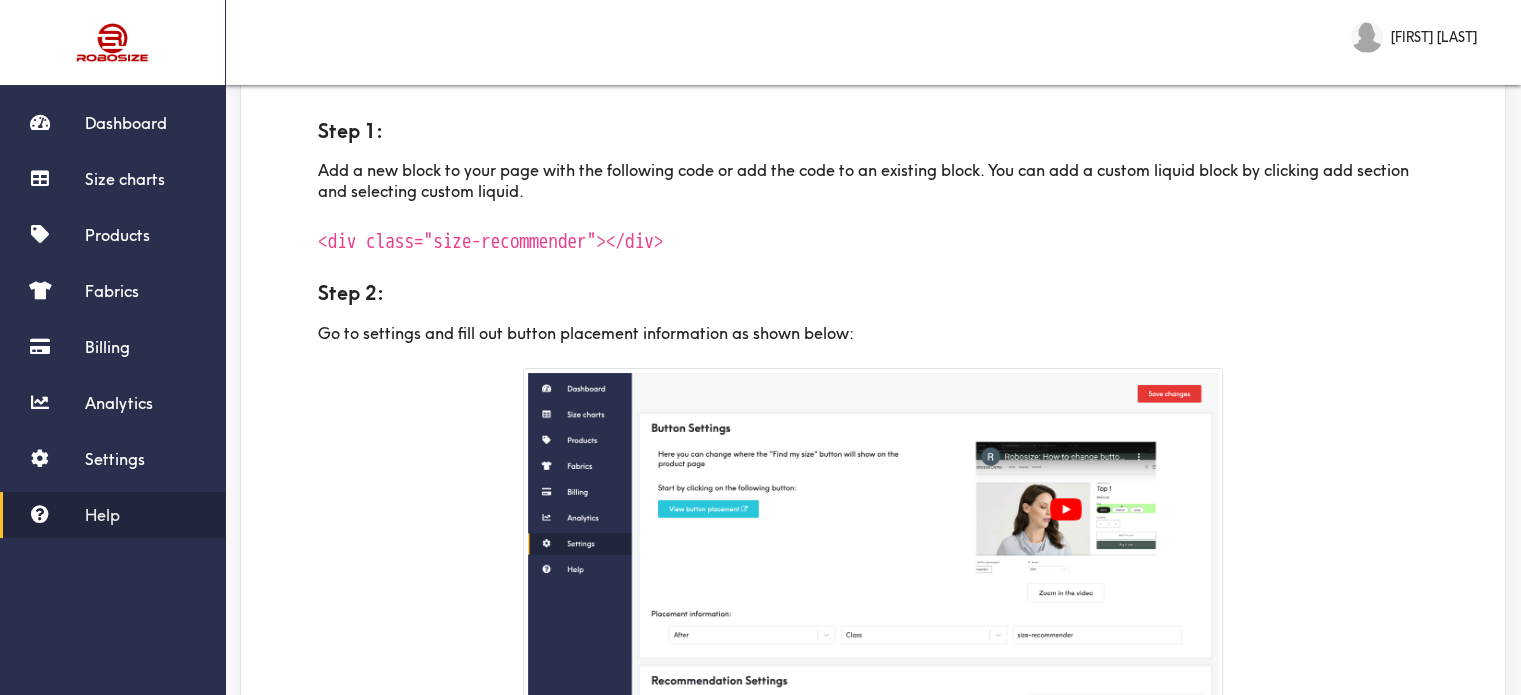 click on "Kamal Thakar" at bounding box center [1434, 37] 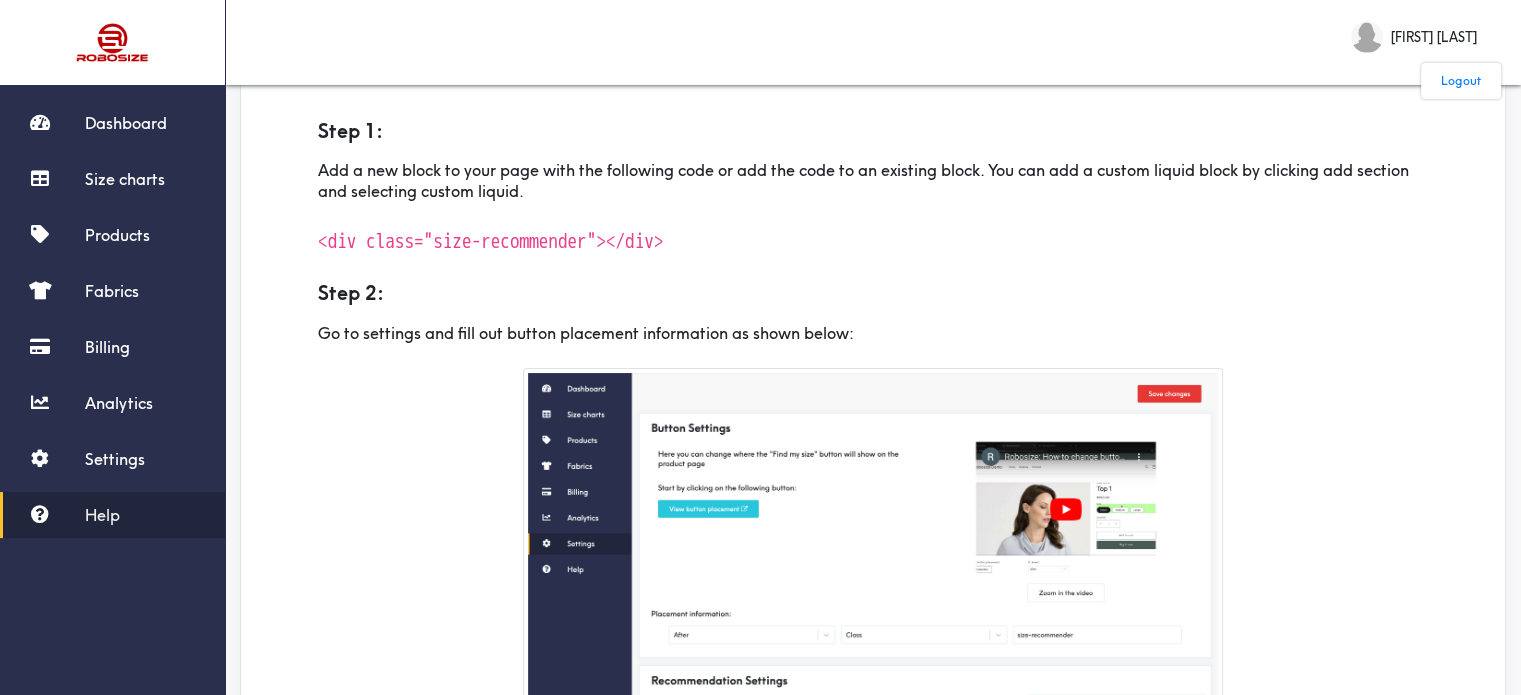 click at bounding box center [760, 347] 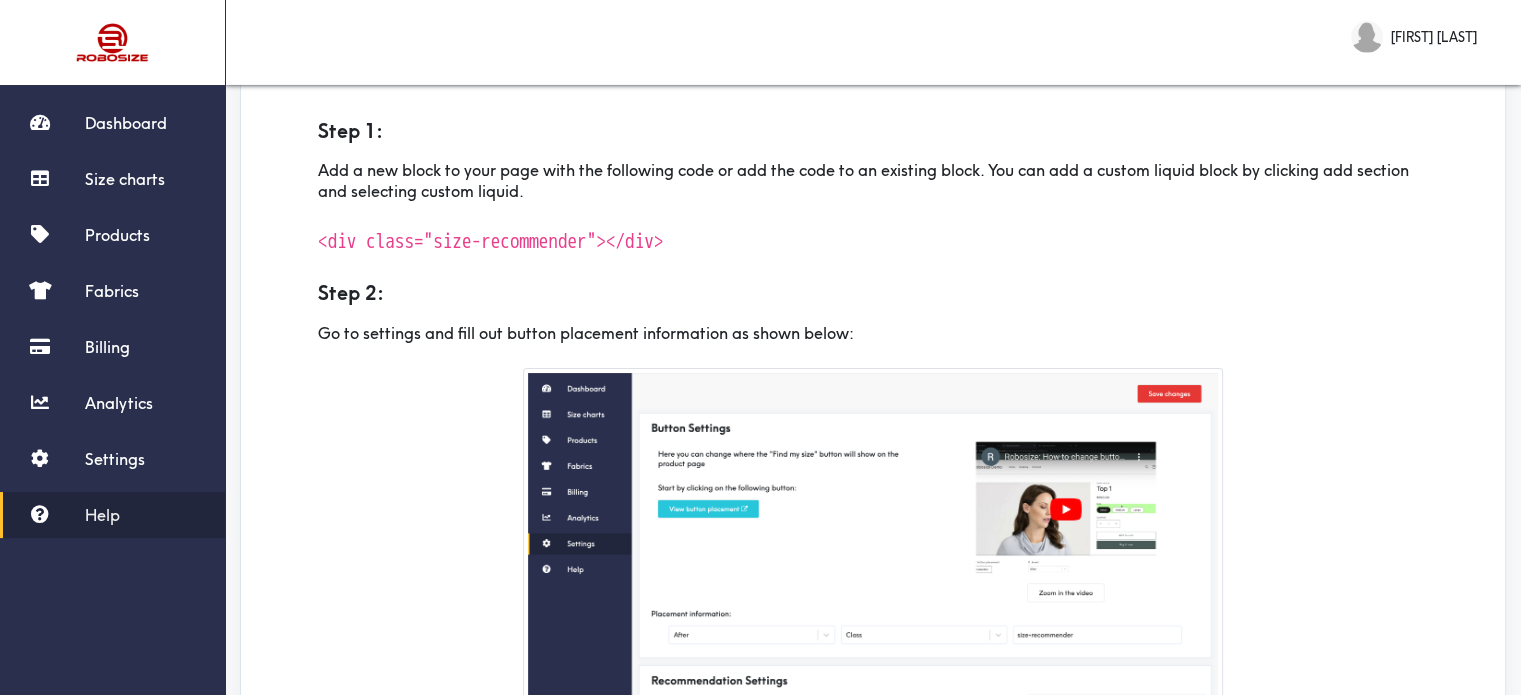 click at bounding box center (873, 542) 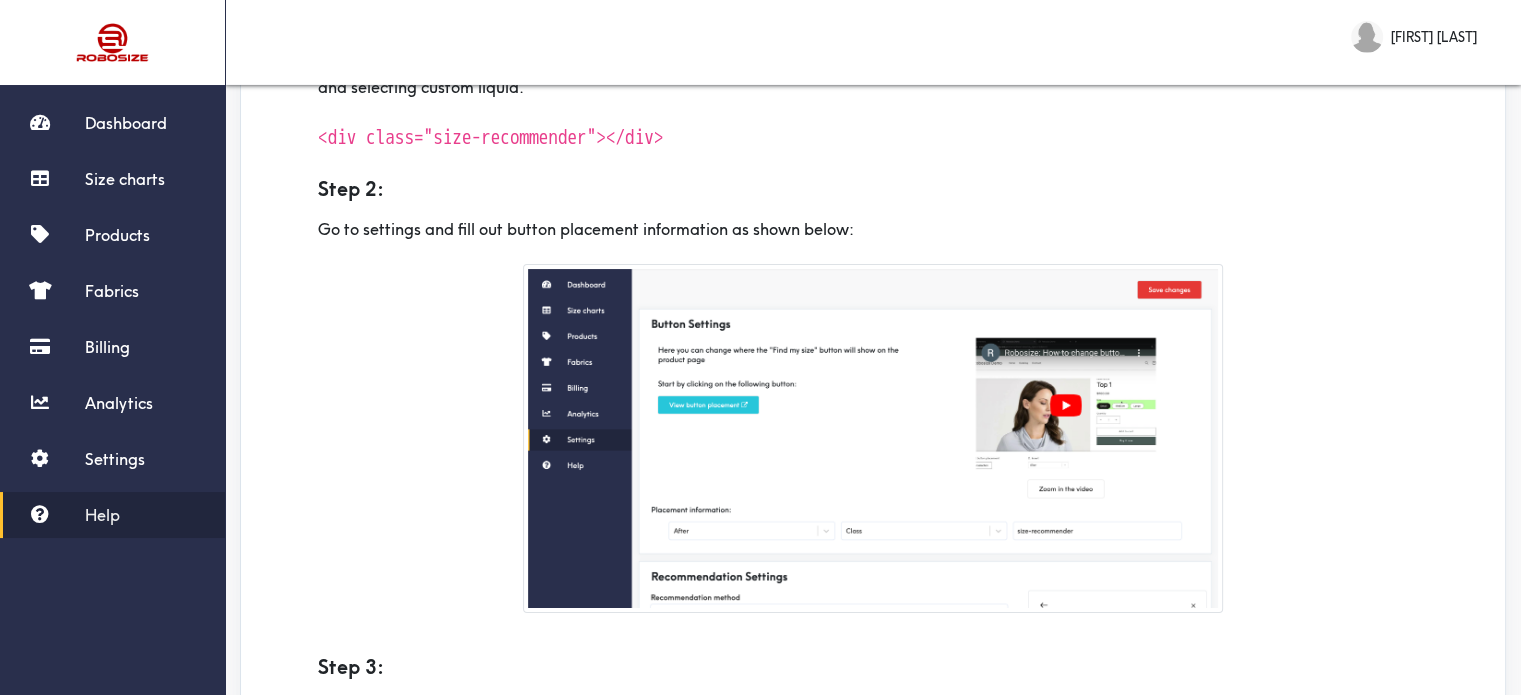 scroll, scrollTop: 388, scrollLeft: 0, axis: vertical 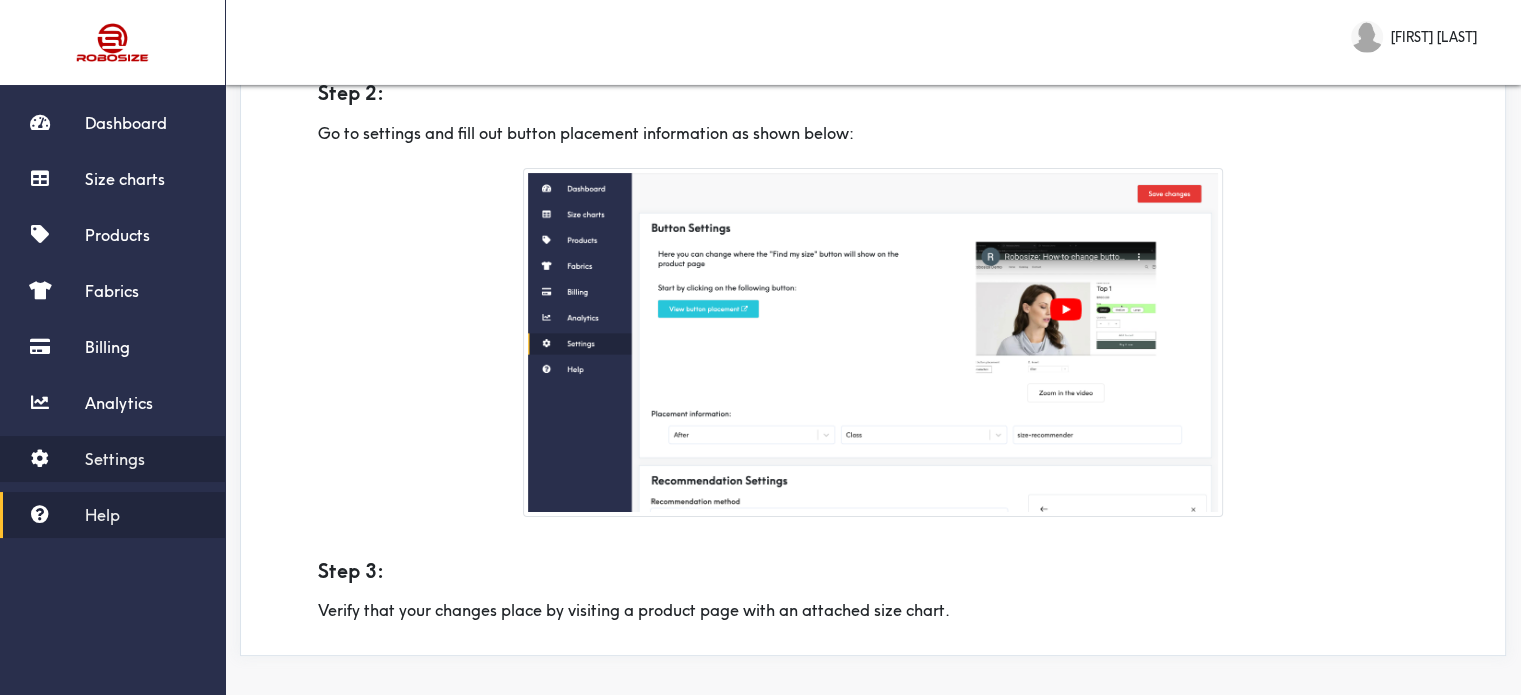 click on "Settings" at bounding box center (115, 459) 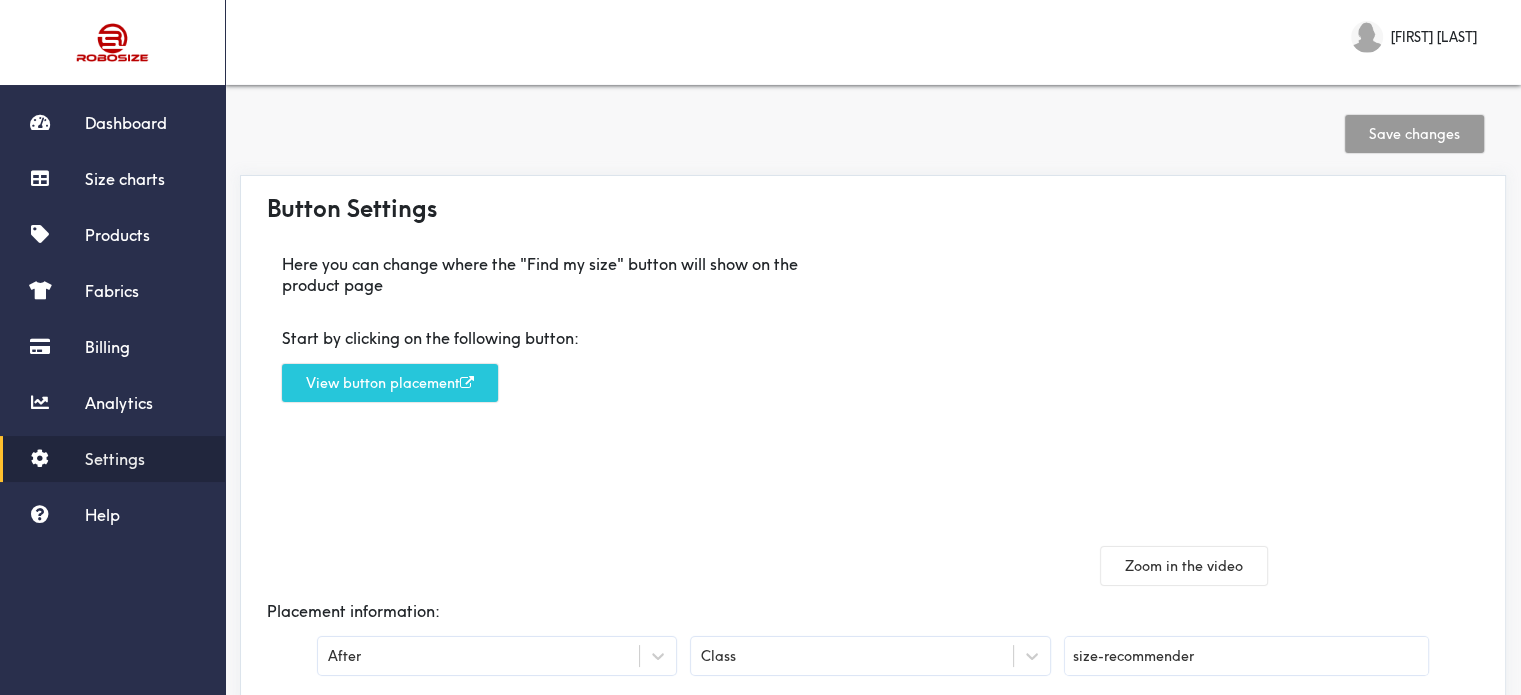 scroll, scrollTop: 376, scrollLeft: 0, axis: vertical 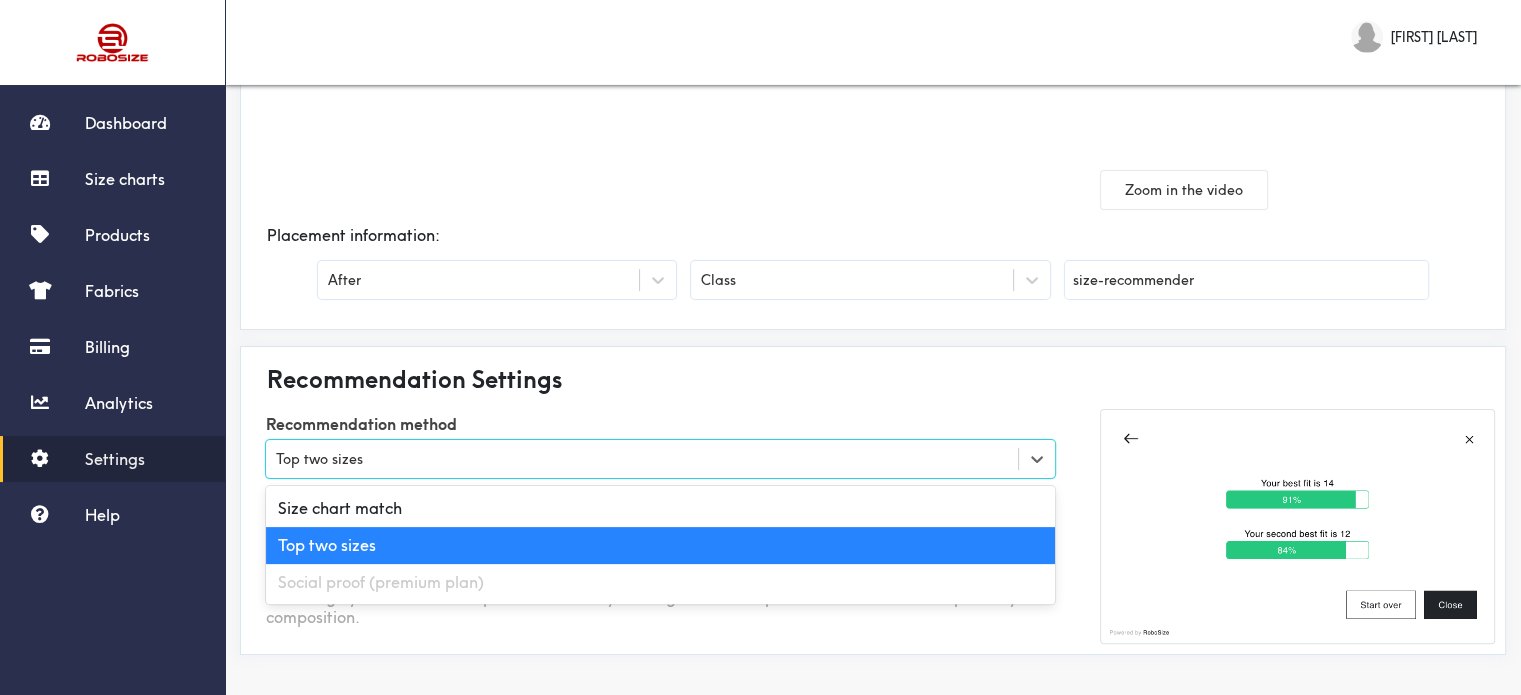 click on "Top two sizes" at bounding box center (642, 459) 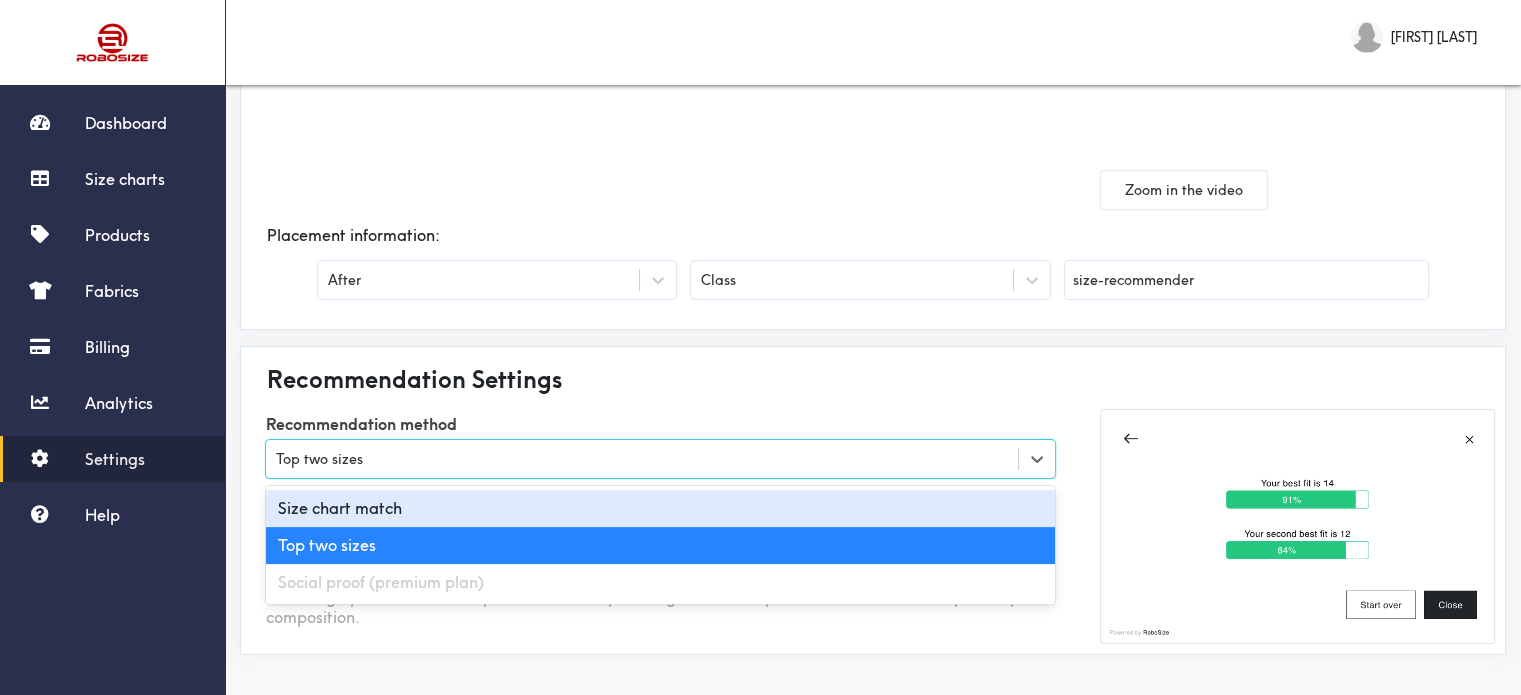 click on "Size chart match" at bounding box center [660, 508] 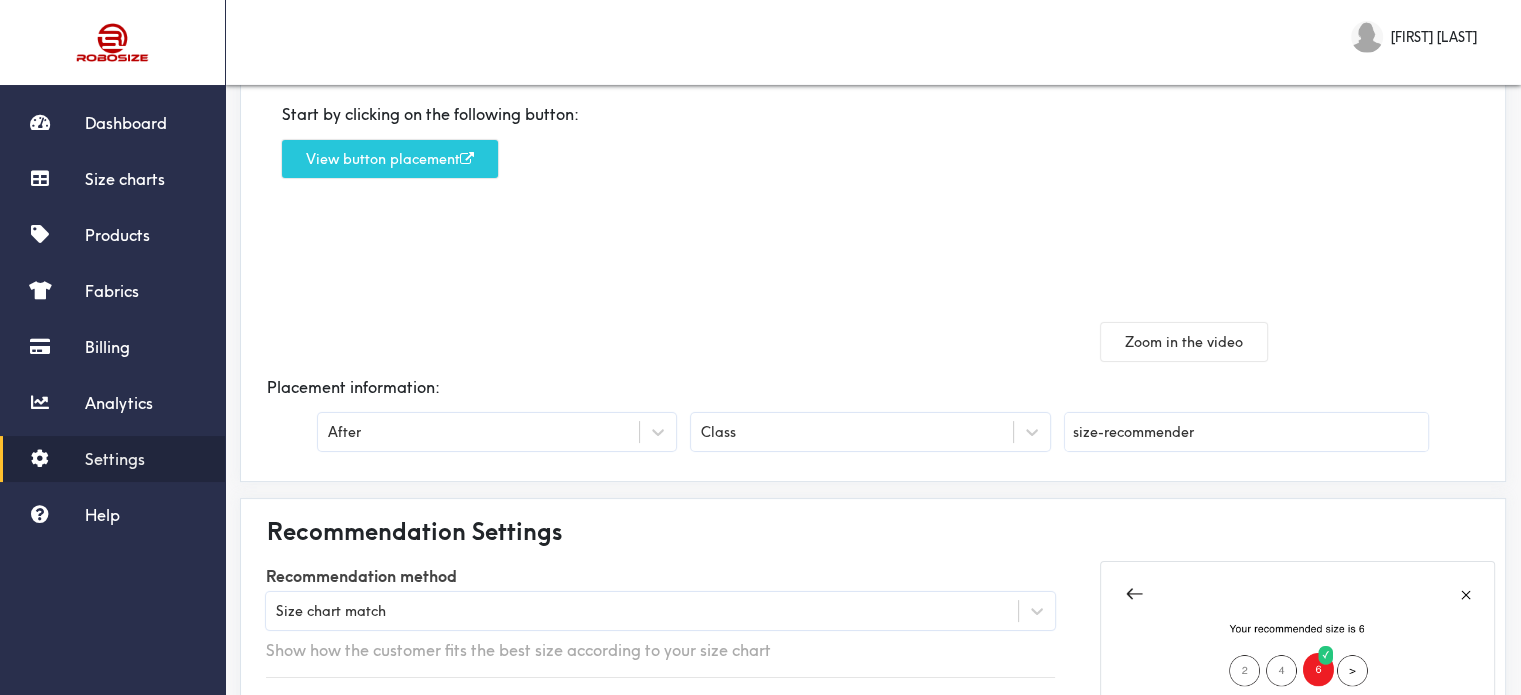 scroll, scrollTop: 0, scrollLeft: 0, axis: both 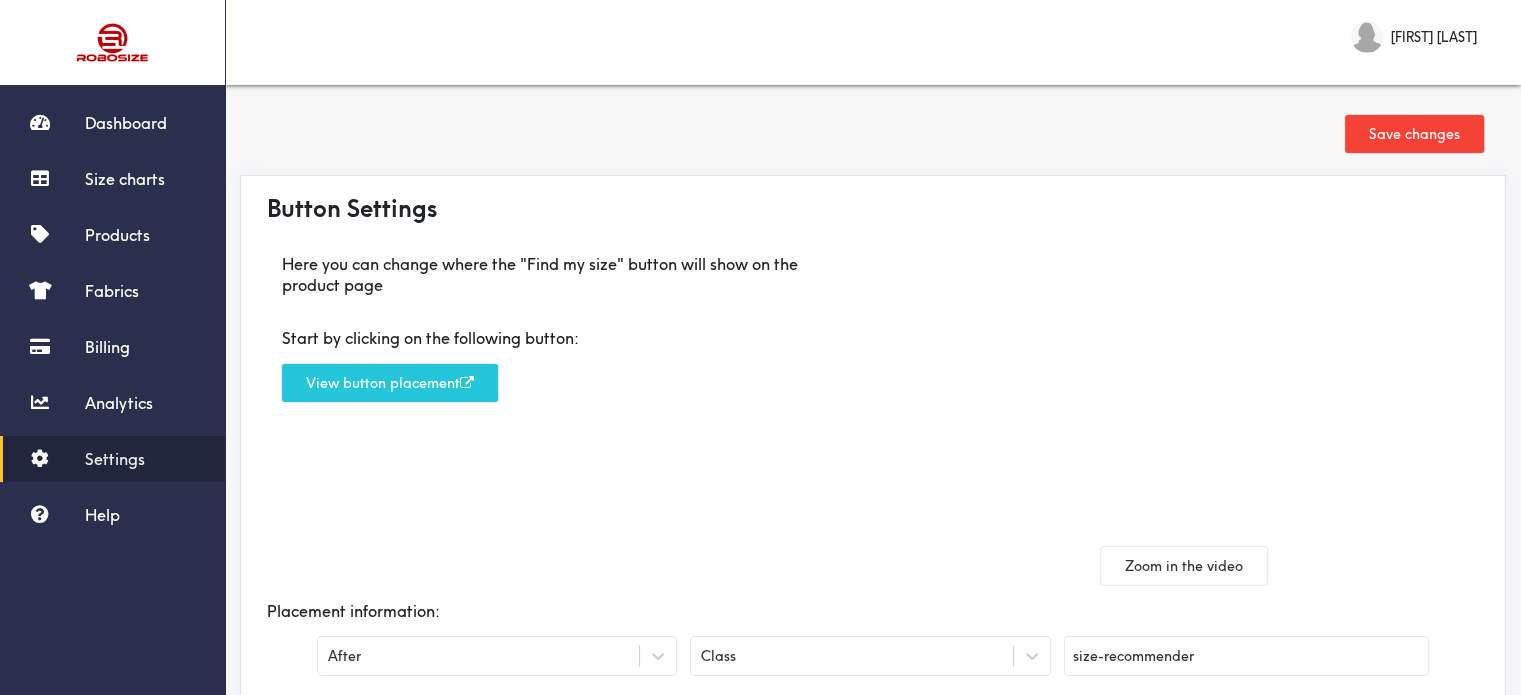 click on "Save changes" at bounding box center [1414, 134] 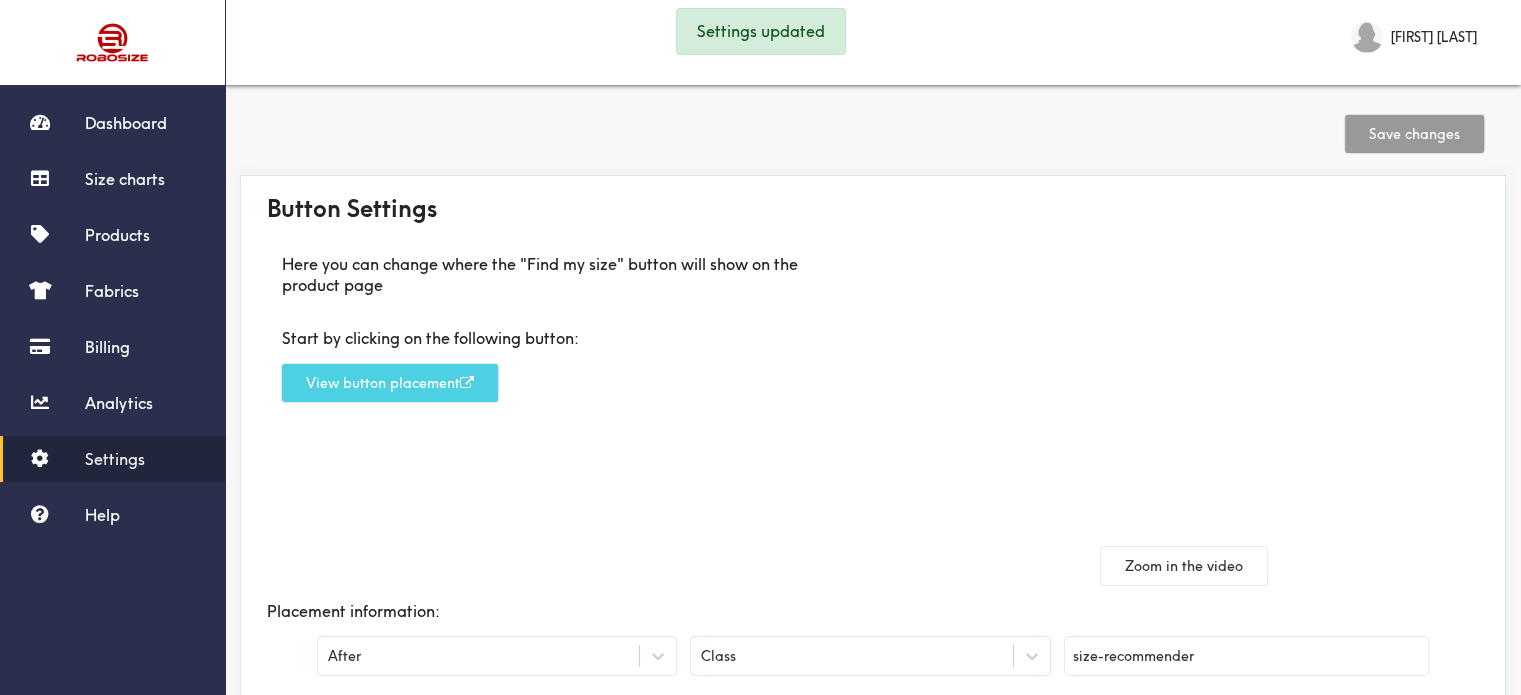 click on "View button placement" at bounding box center (390, 383) 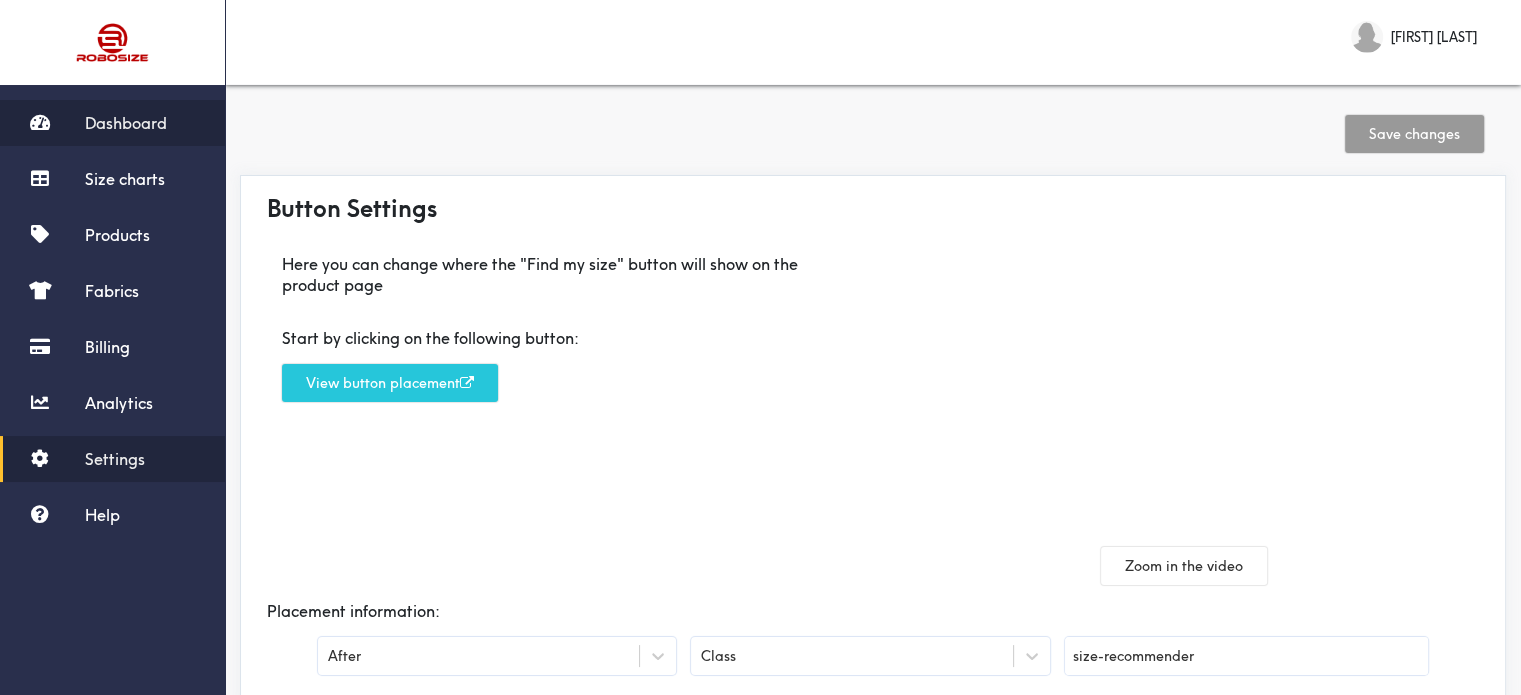 click on "Dashboard" at bounding box center (126, 123) 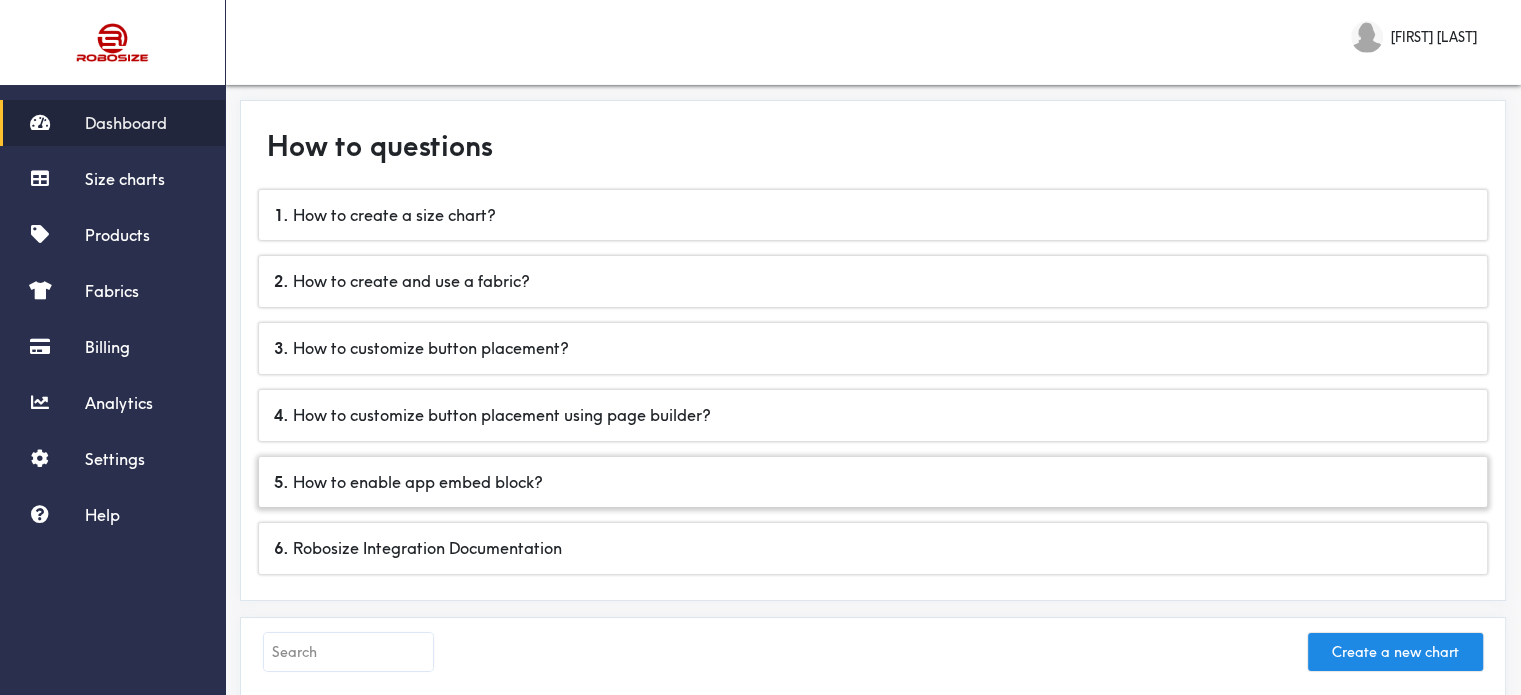 click on "5 .   How to enable app embed block?" at bounding box center [873, 482] 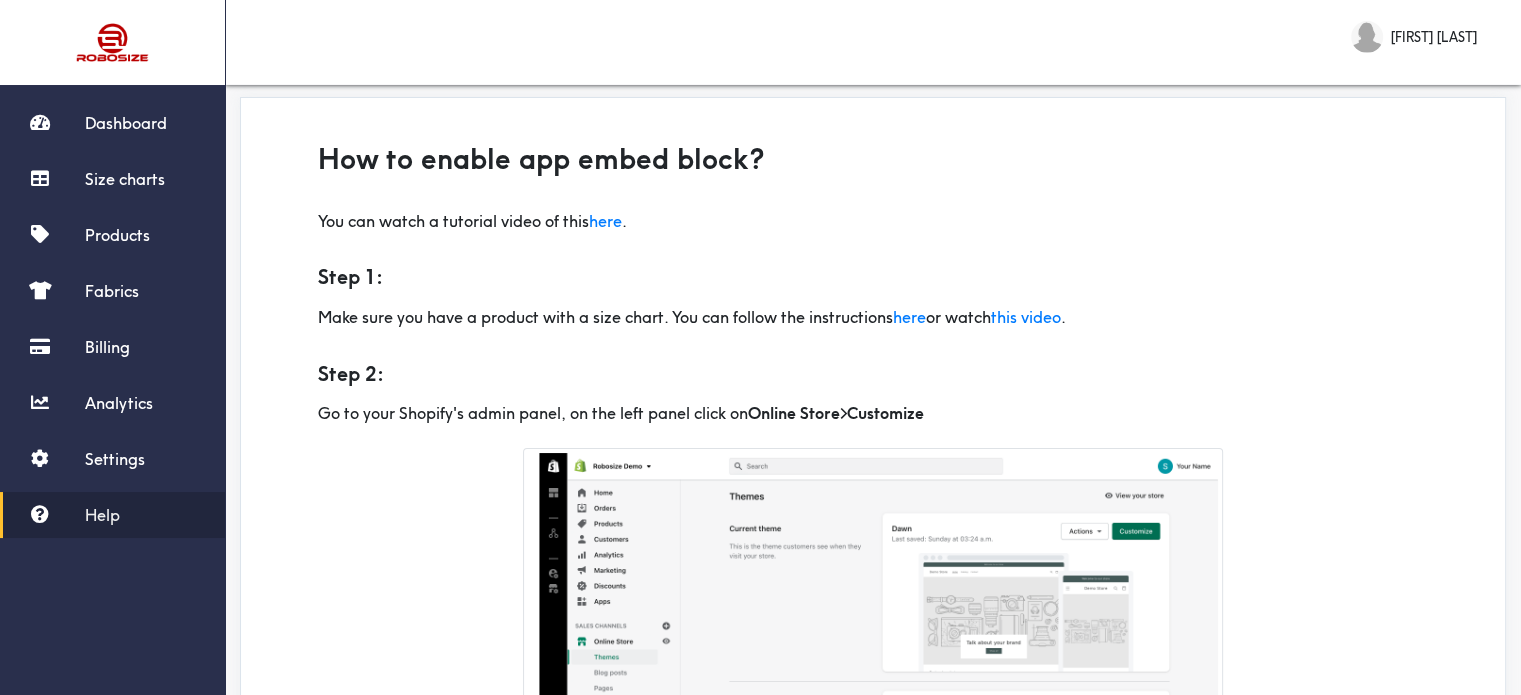 scroll, scrollTop: 0, scrollLeft: 0, axis: both 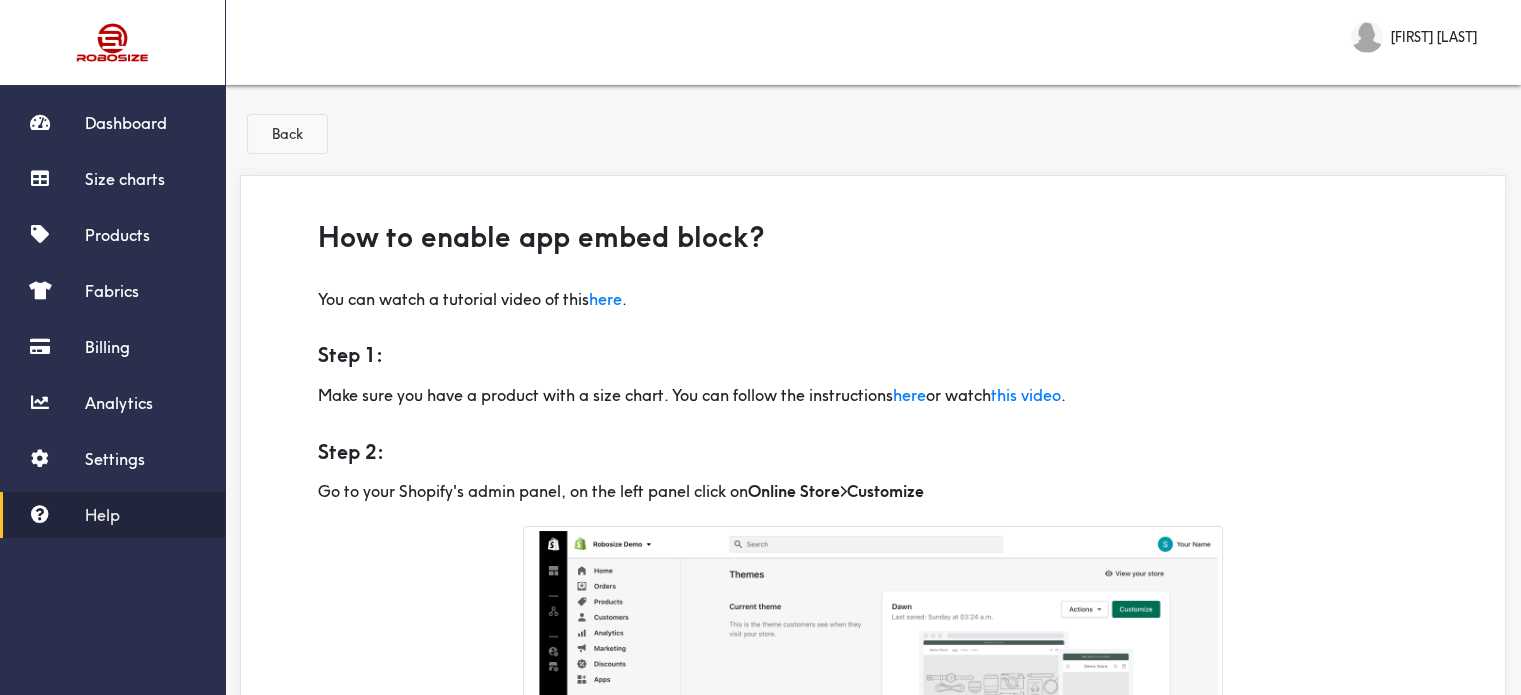 click on "Back" at bounding box center (287, 134) 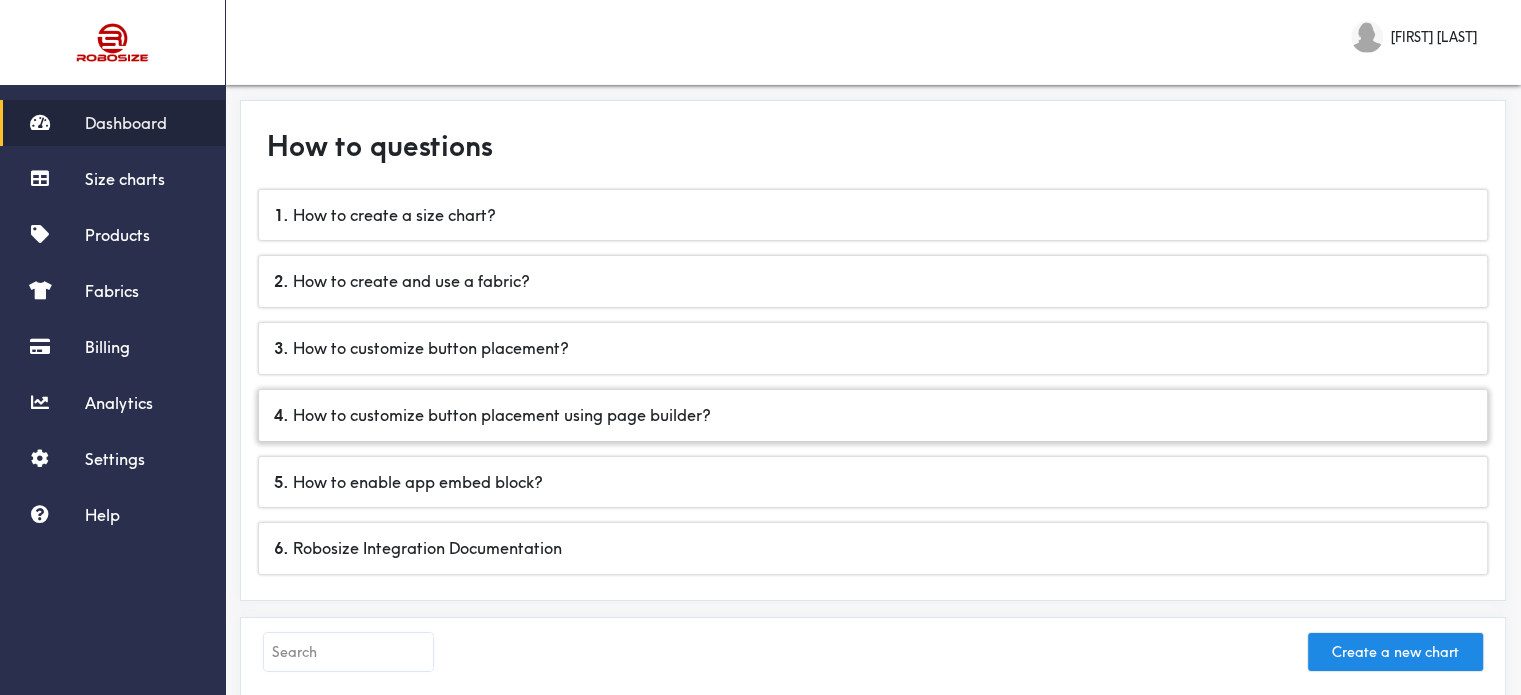 click on "4 .   How to customize button placement using page builder?" at bounding box center [873, 415] 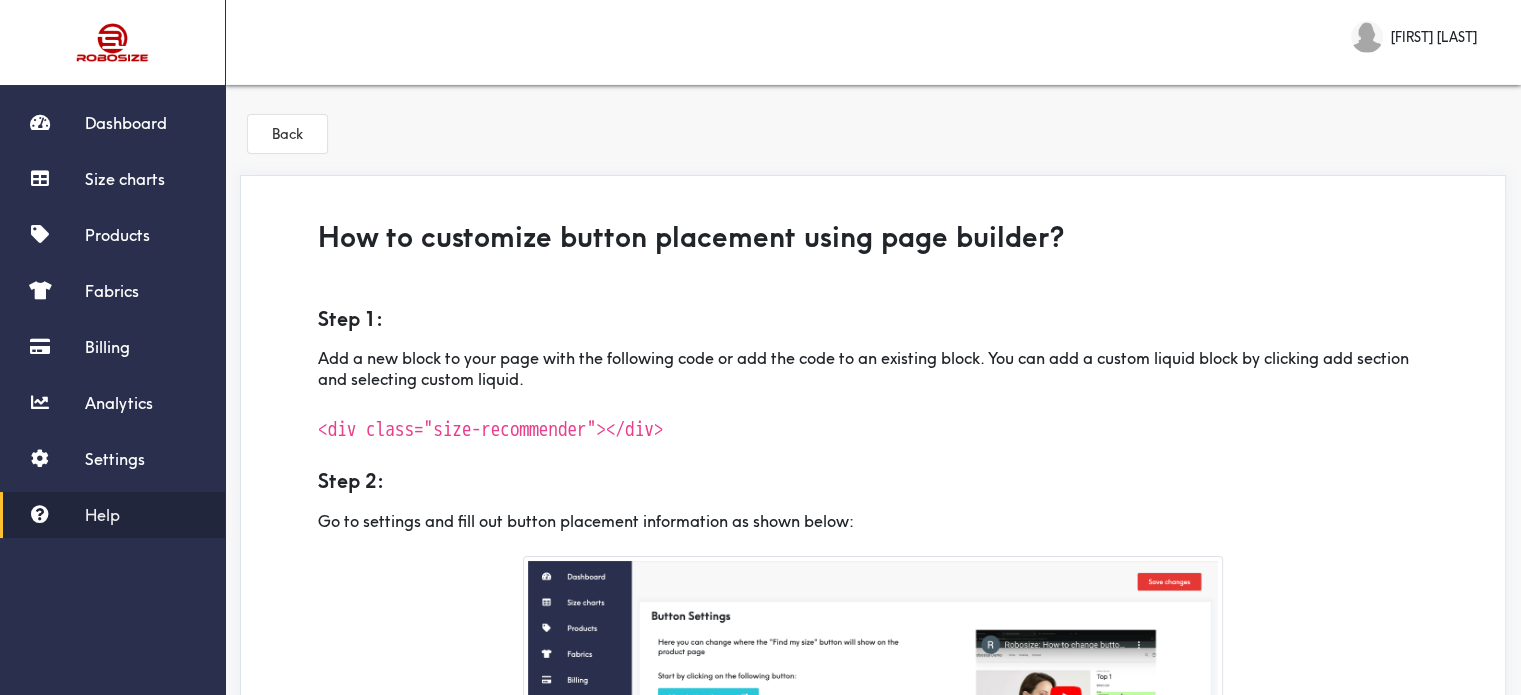 click on "<div class="size-recommender"></div>" at bounding box center (490, 418) 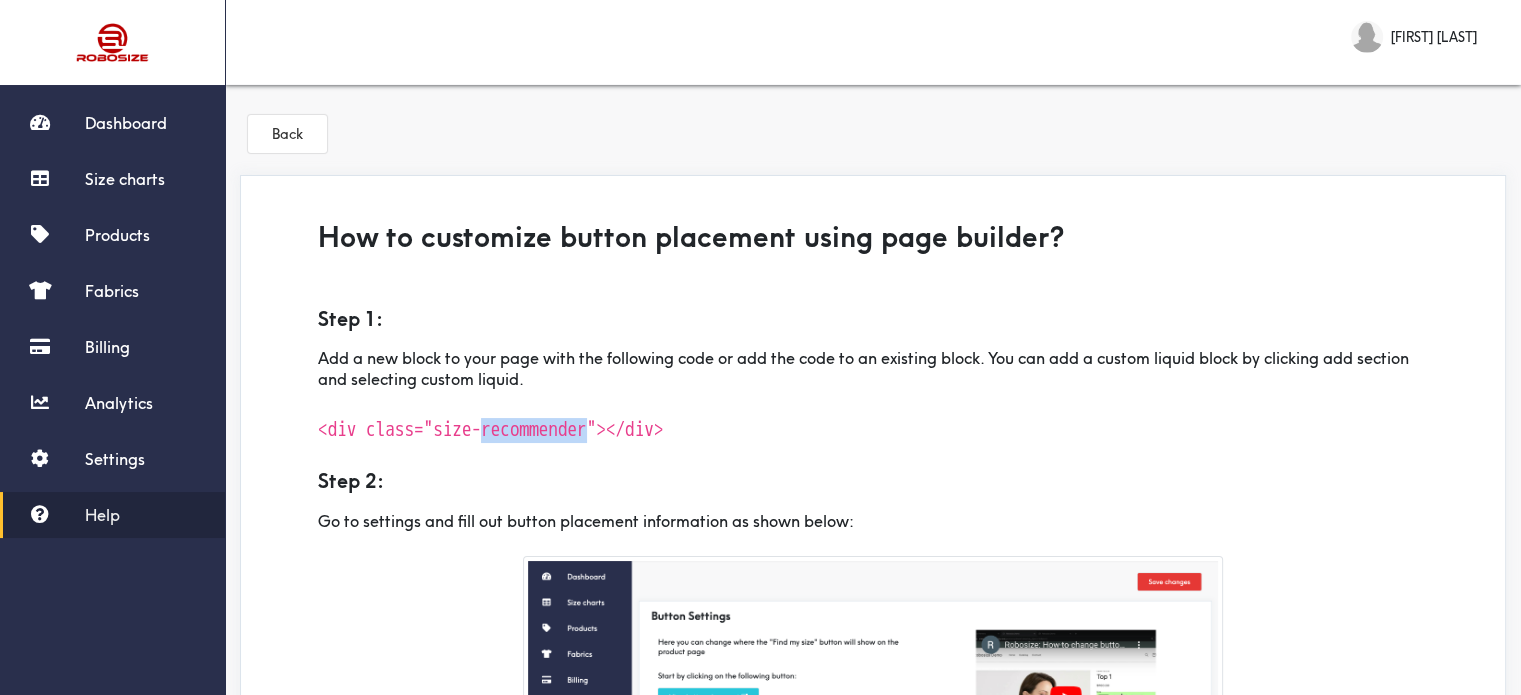 click on "<div class="size-recommender"></div>" at bounding box center [490, 418] 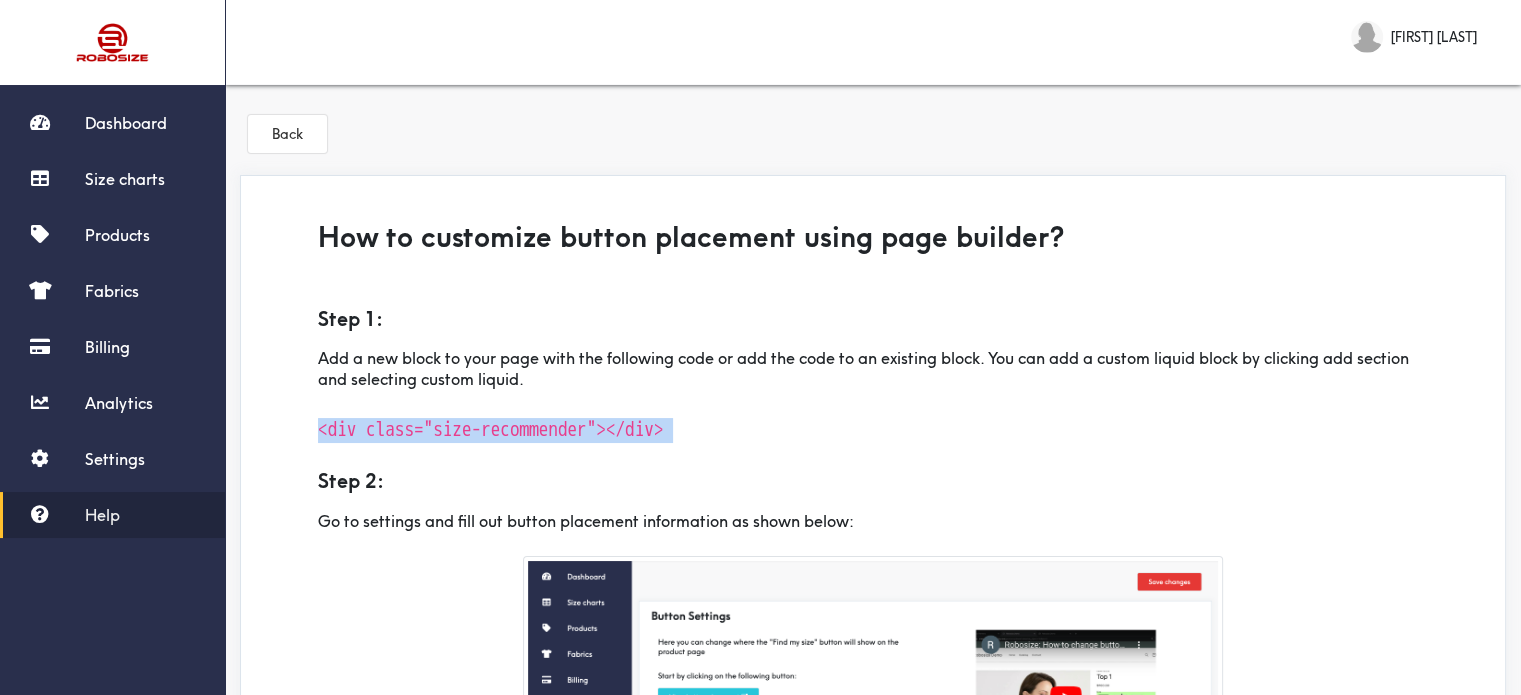 click on "<div class="size-recommender"></div>" at bounding box center (490, 418) 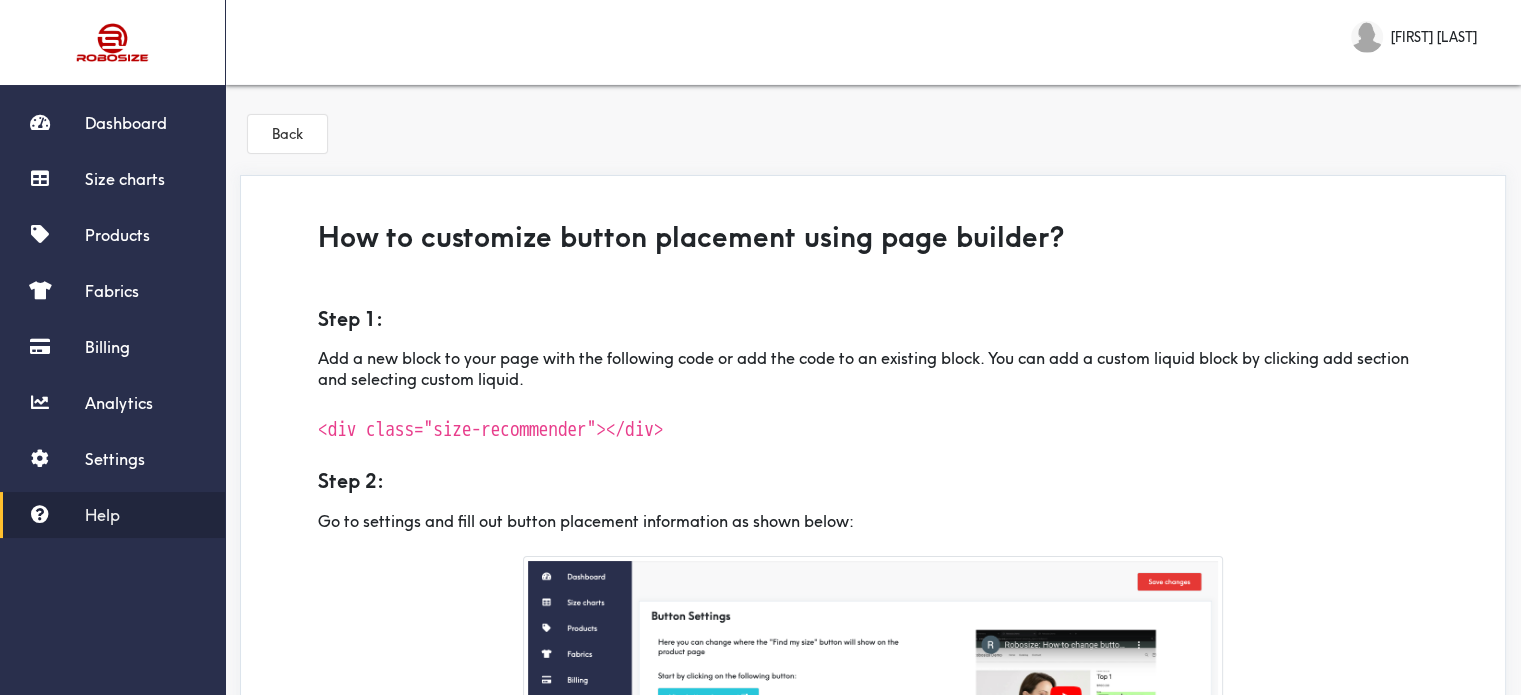 click on "Kamal Thakar" at bounding box center [1434, 37] 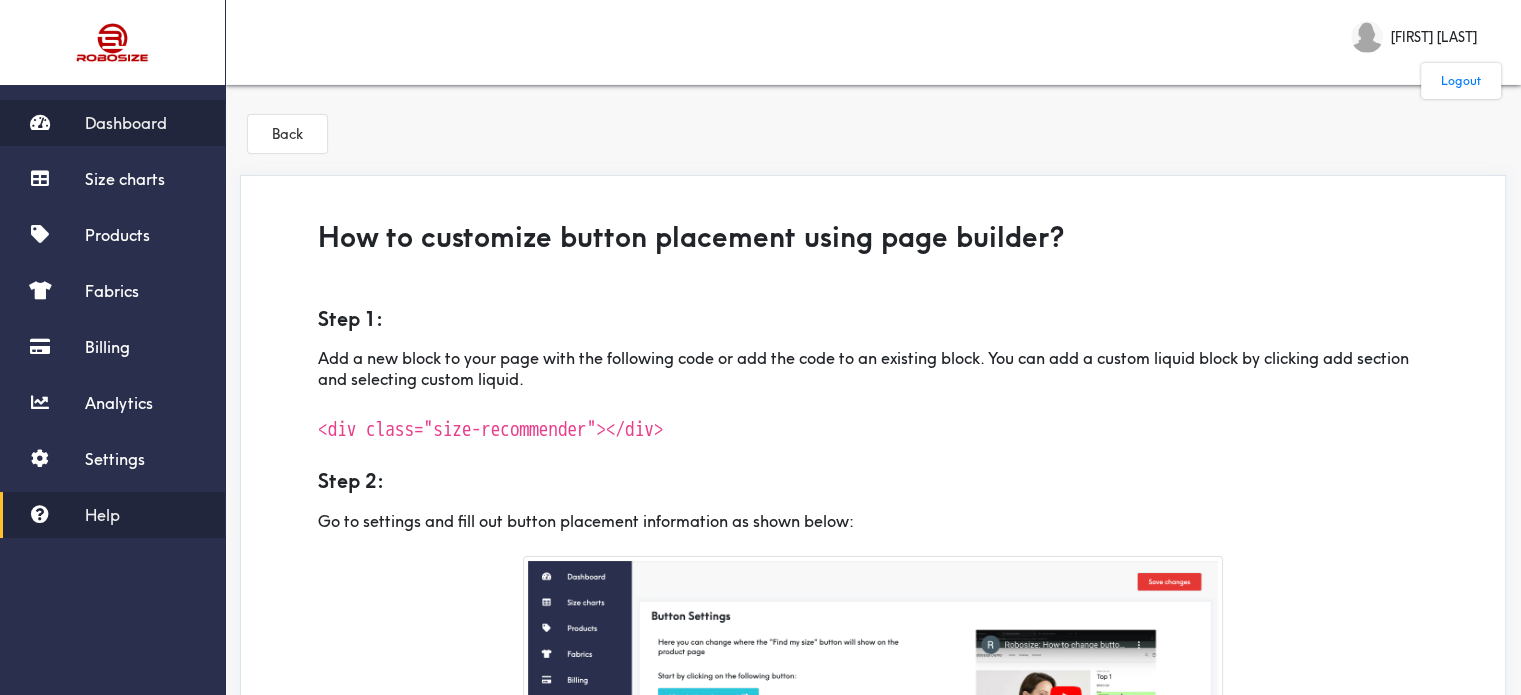 click on "Dashboard" at bounding box center [112, 123] 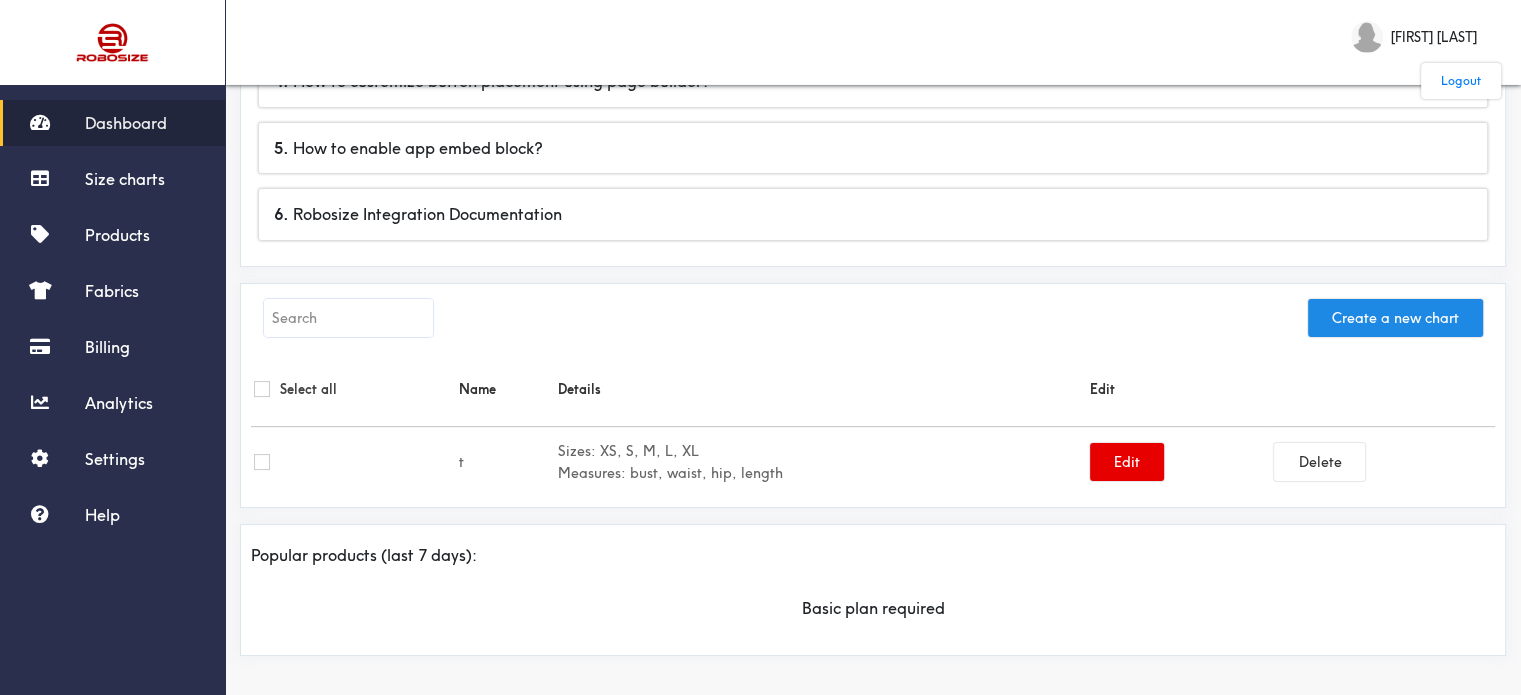 scroll, scrollTop: 0, scrollLeft: 0, axis: both 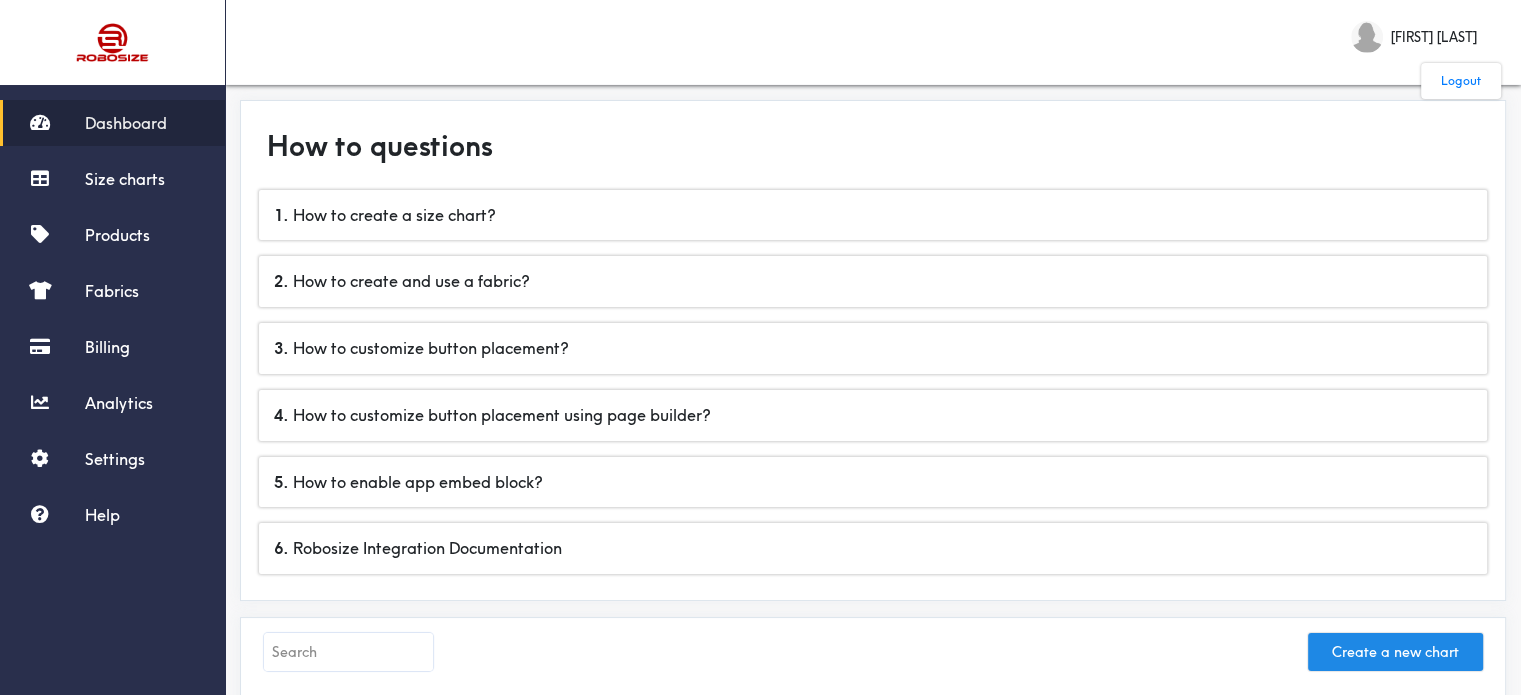 click on "Logout" at bounding box center (1461, 80) 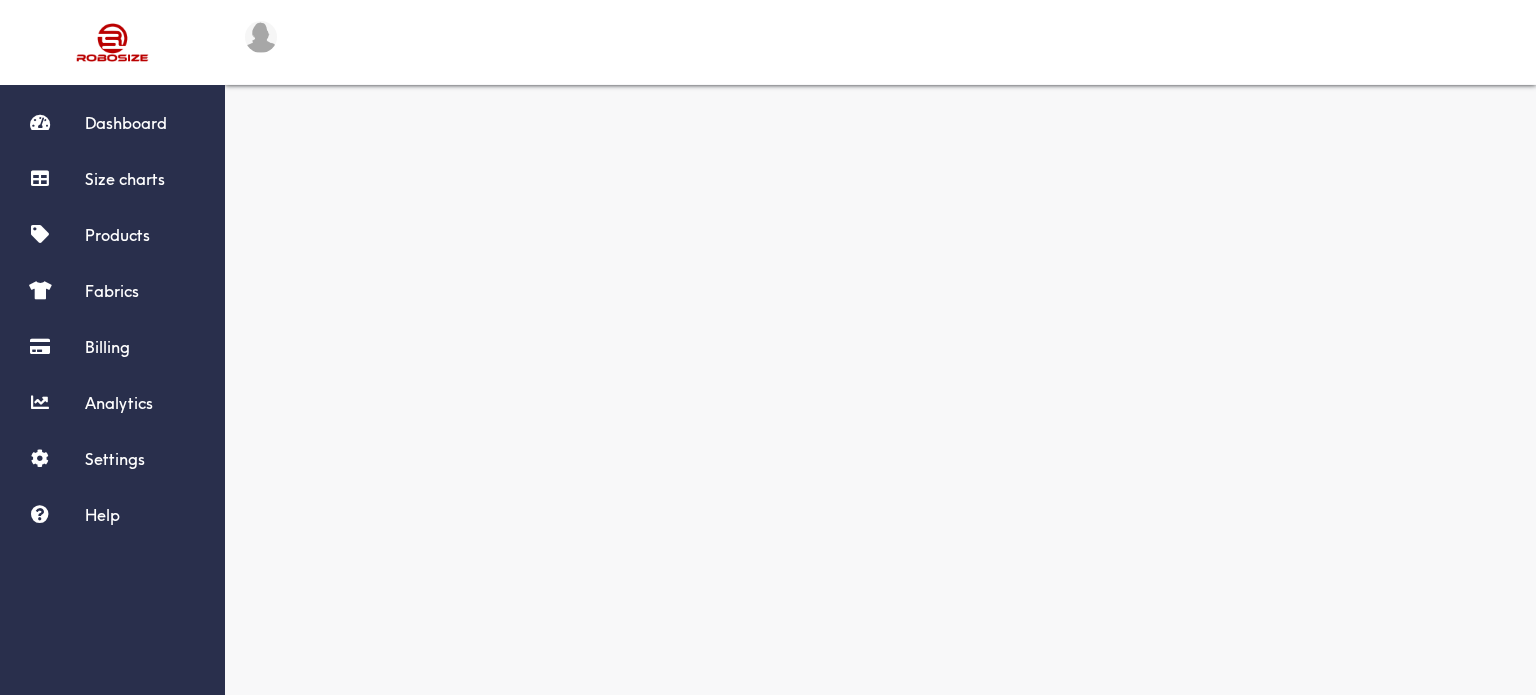 scroll, scrollTop: 0, scrollLeft: 0, axis: both 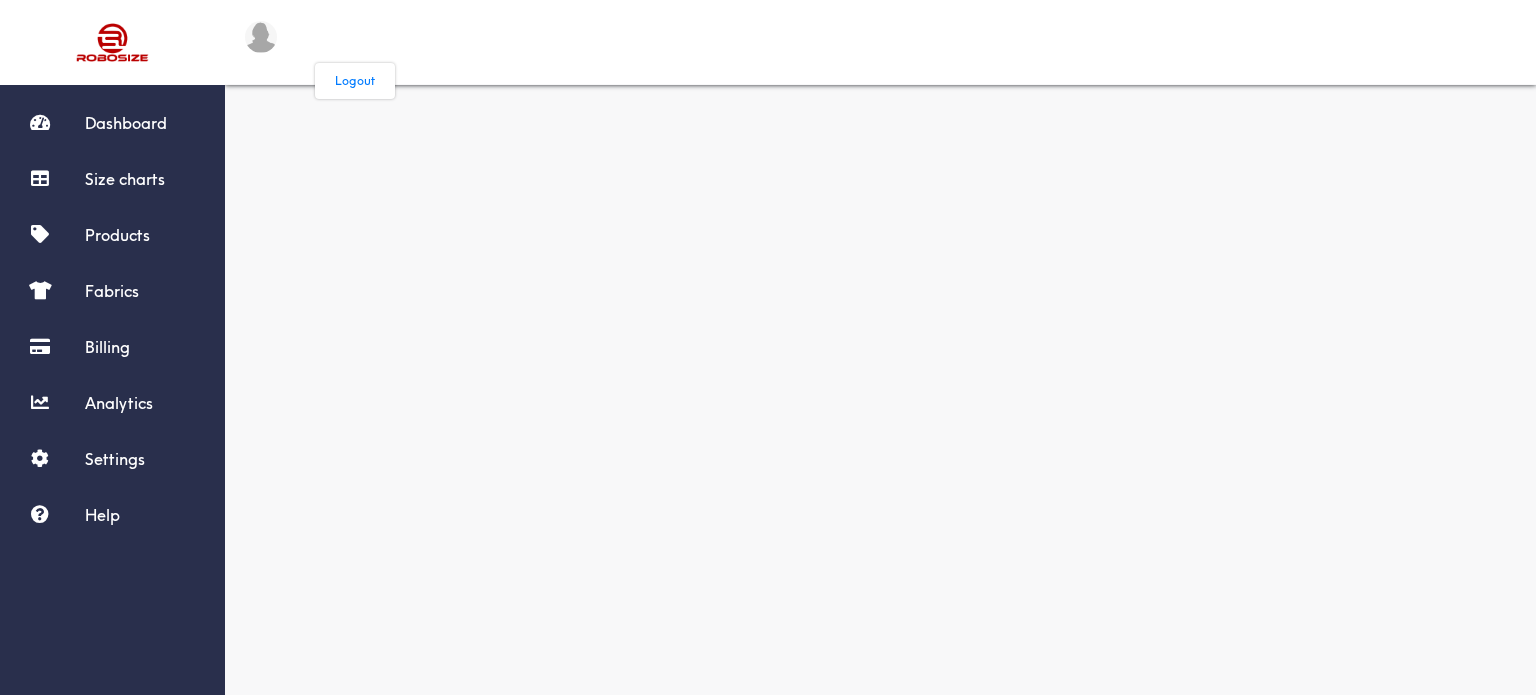 click on "Logout" at bounding box center [355, 80] 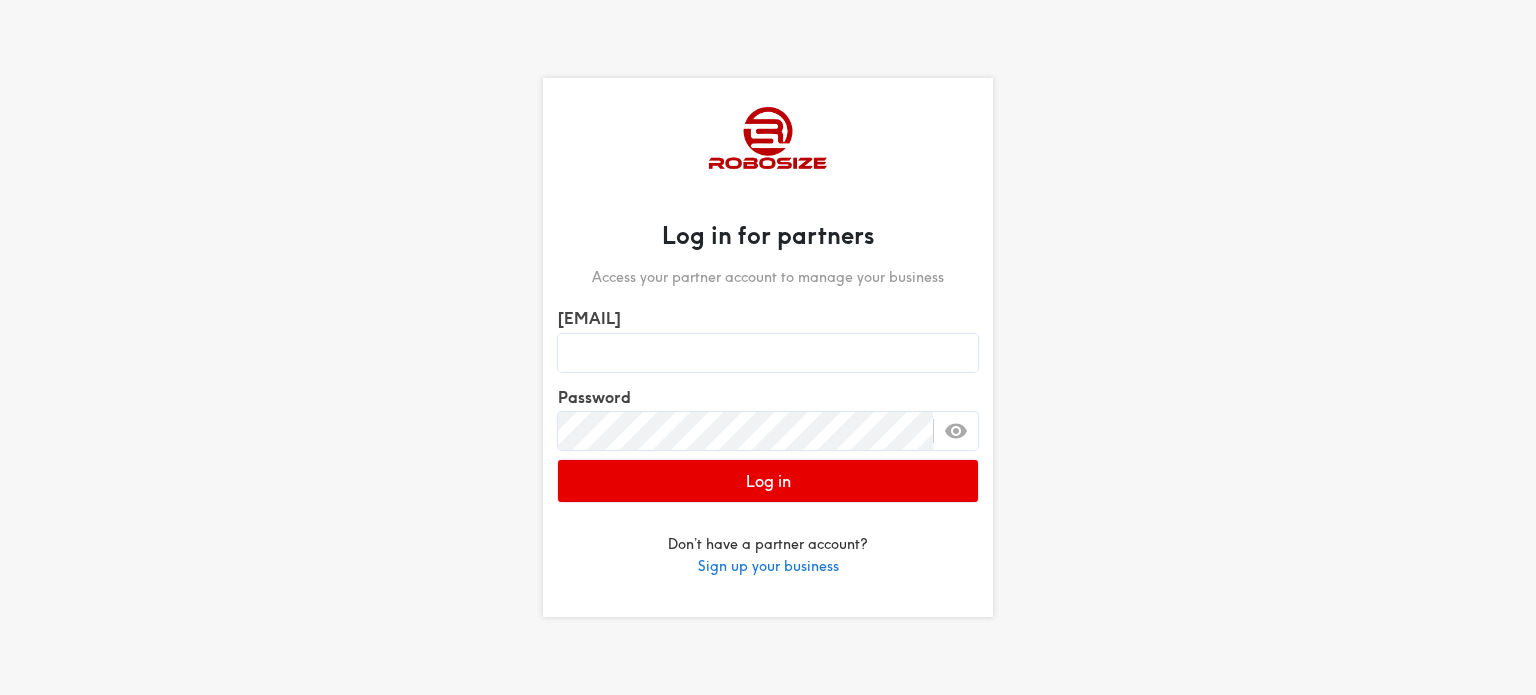 scroll, scrollTop: 0, scrollLeft: 0, axis: both 